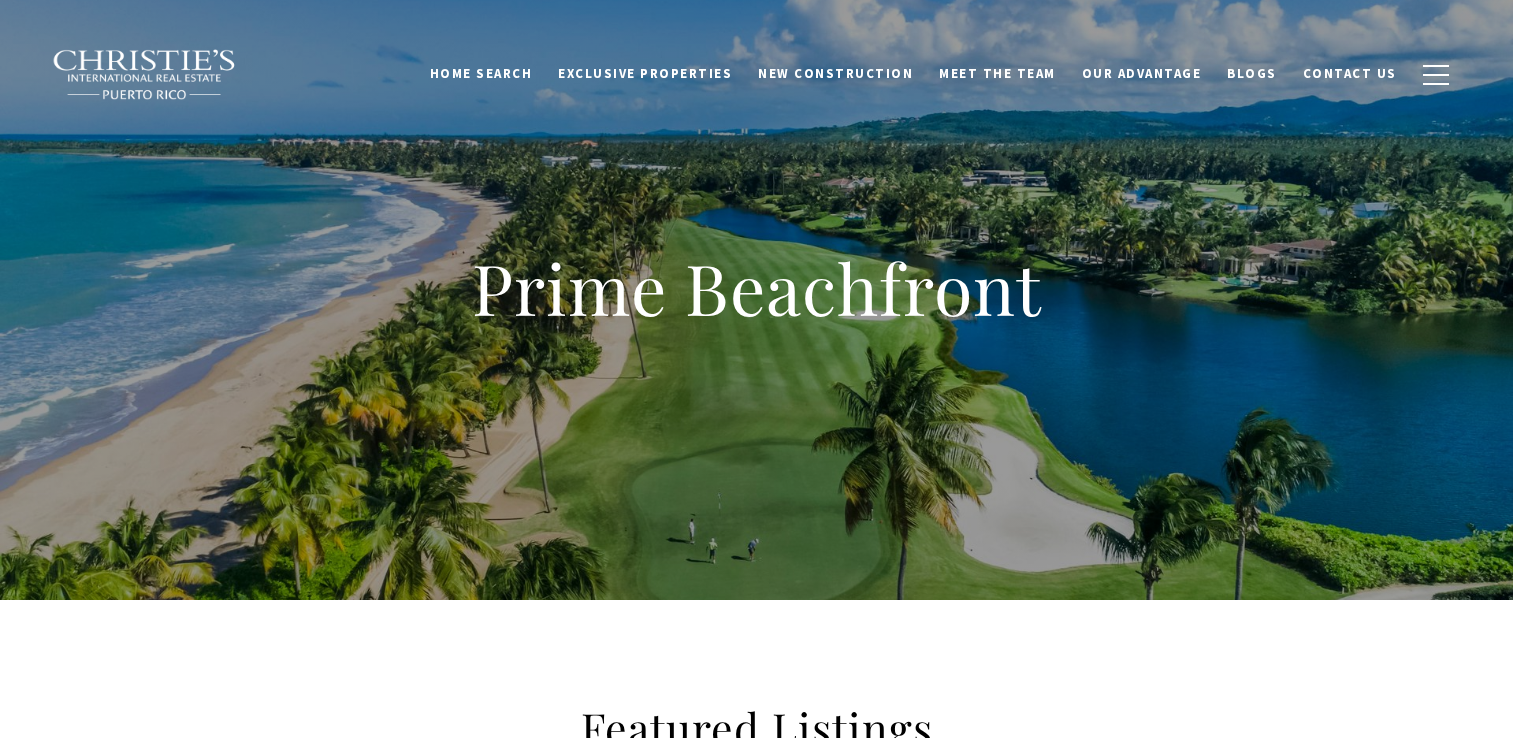 scroll, scrollTop: 0, scrollLeft: 0, axis: both 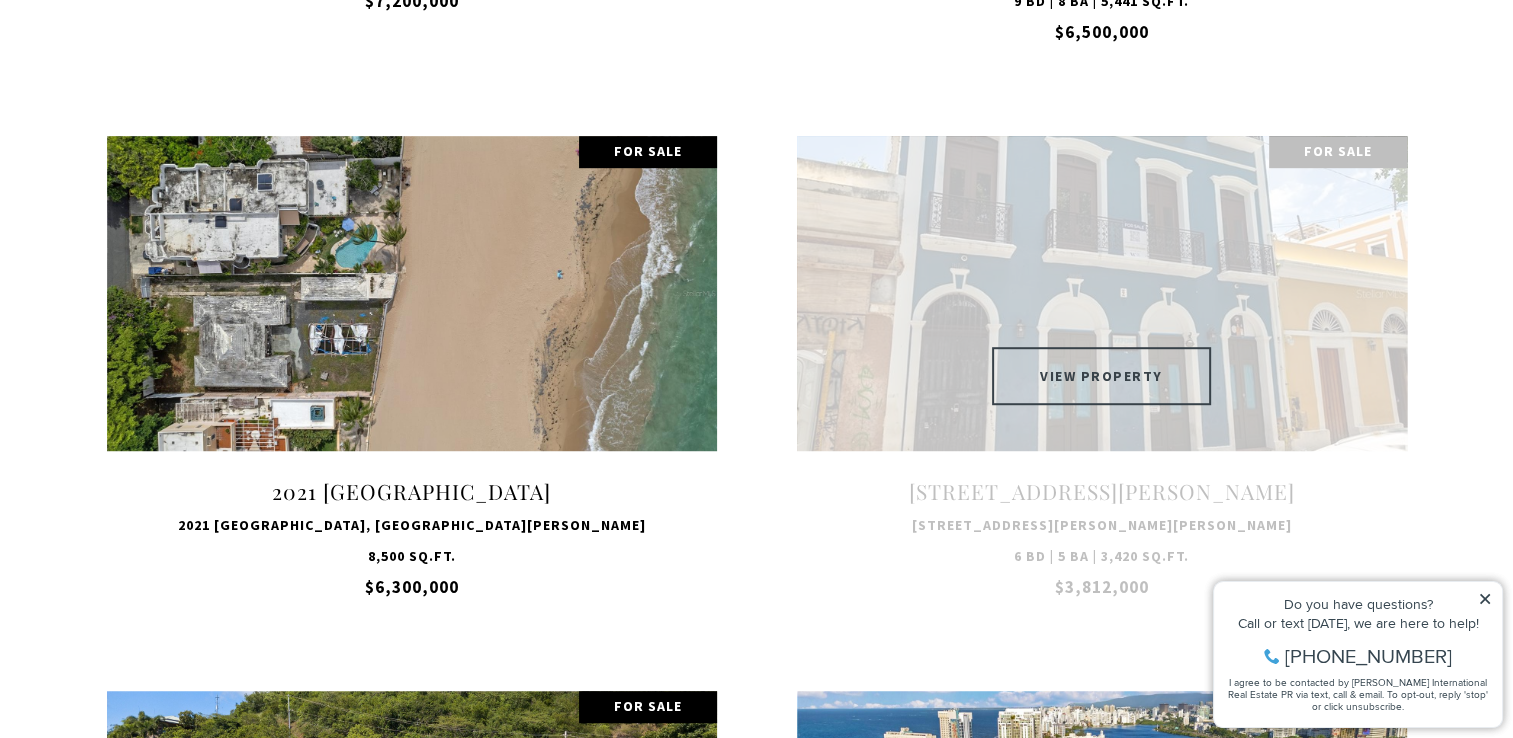 click on "VIEW PROPERTY" at bounding box center [1101, 376] 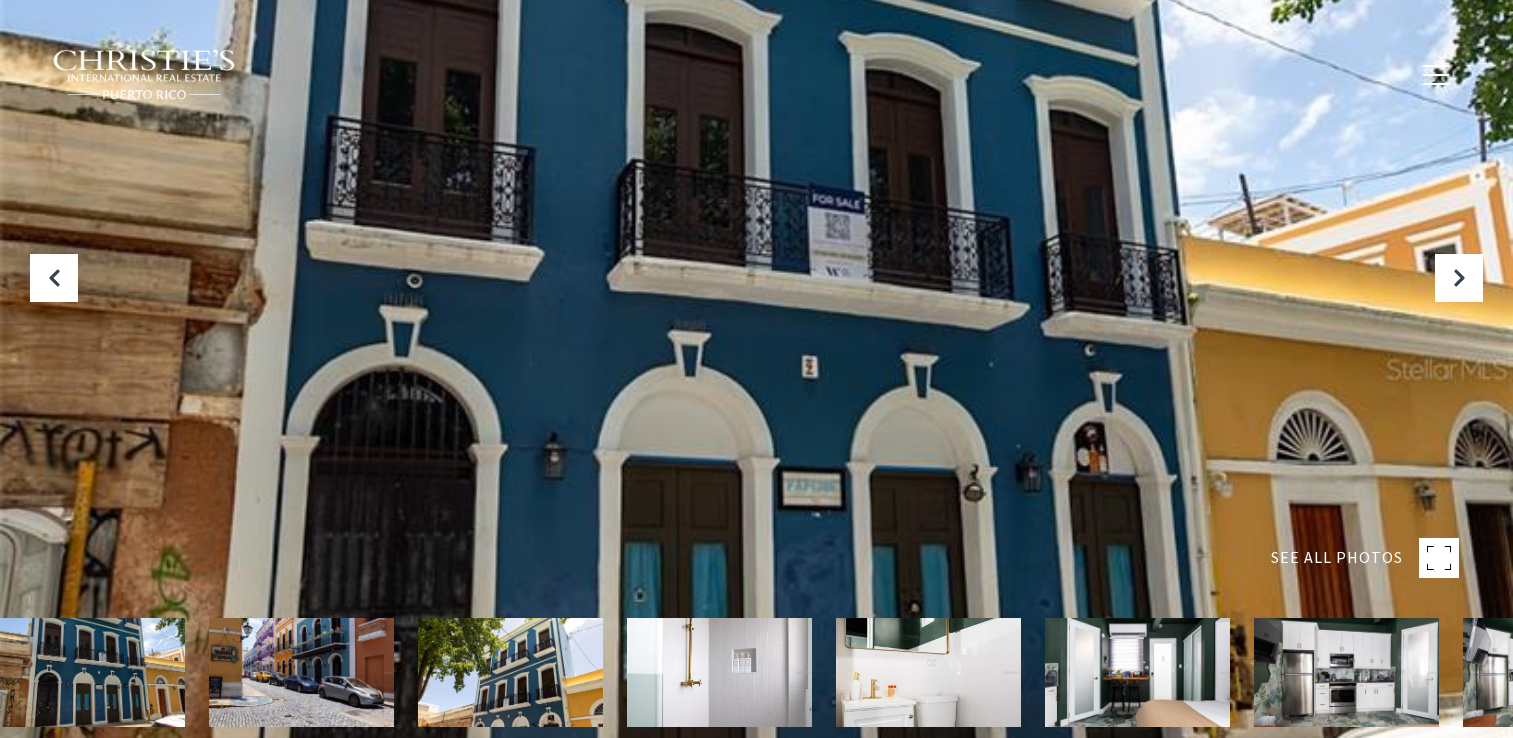 scroll, scrollTop: 0, scrollLeft: 0, axis: both 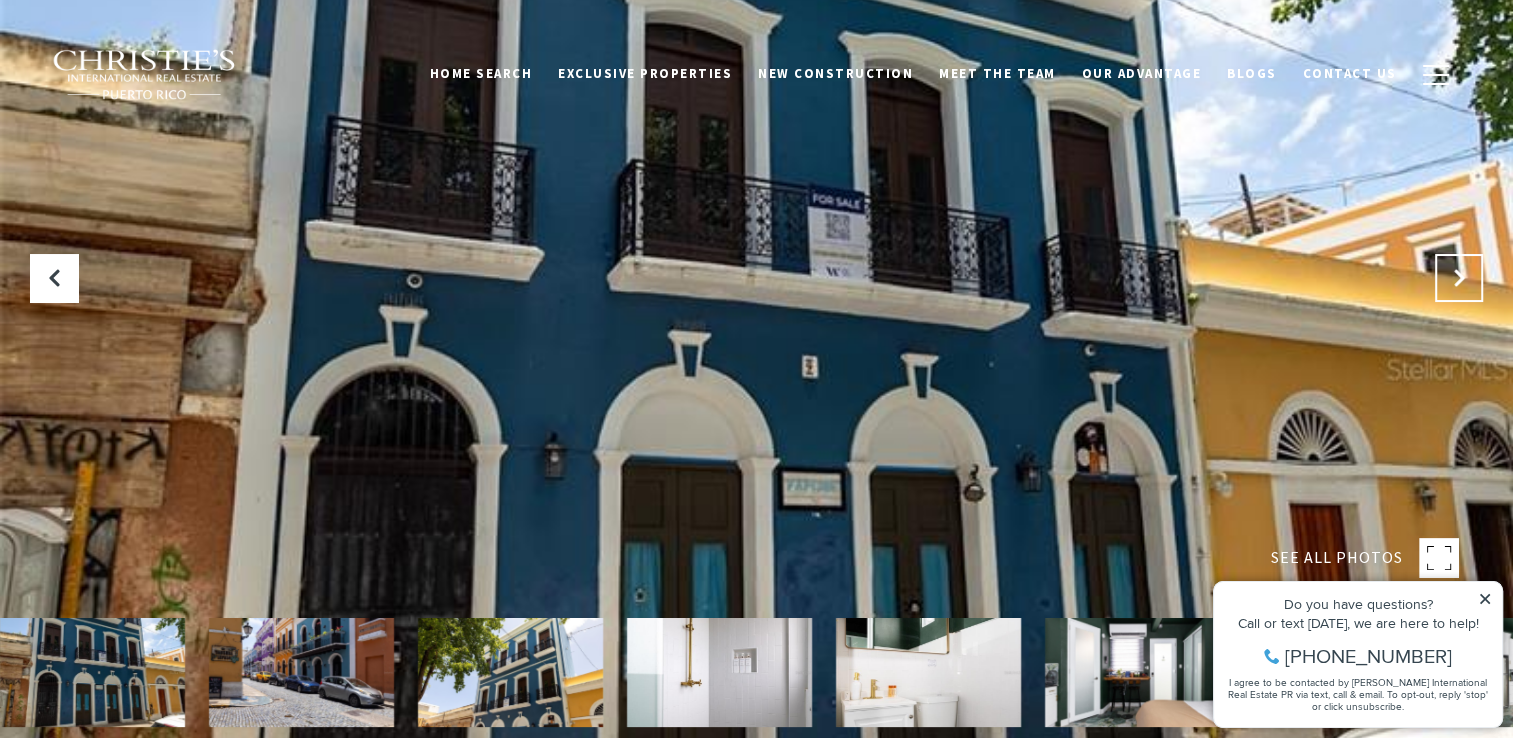 click at bounding box center [1459, 278] 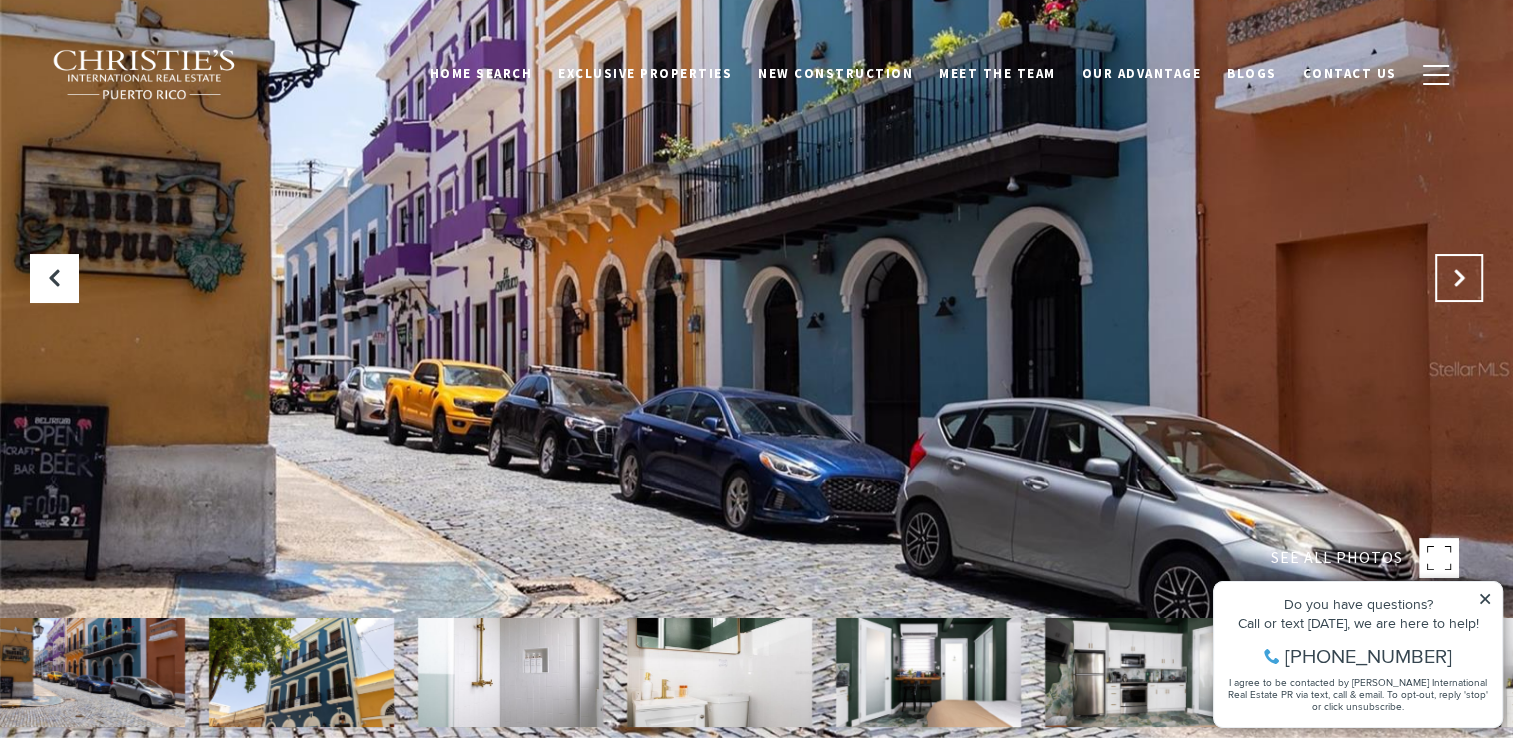 click at bounding box center (1459, 278) 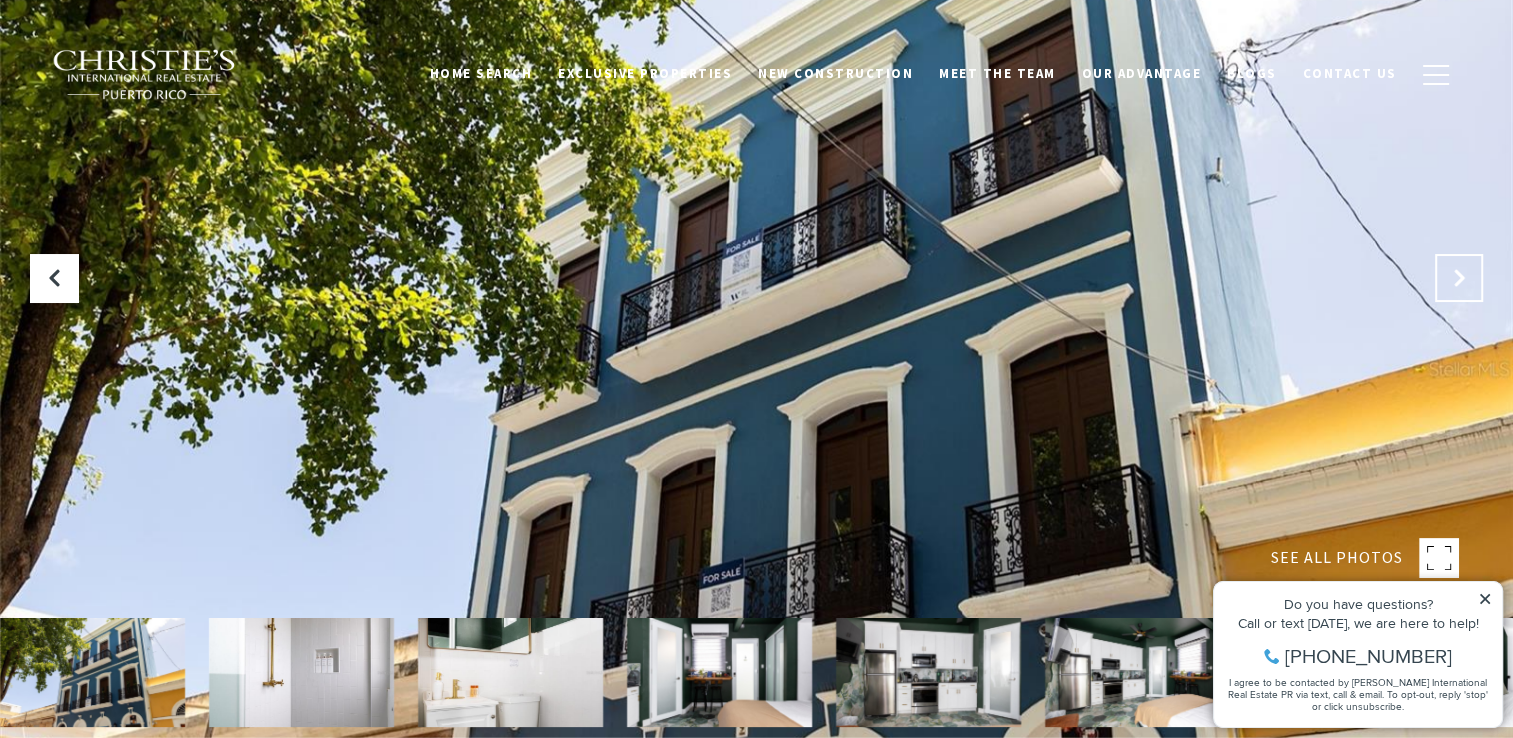 click at bounding box center (1459, 278) 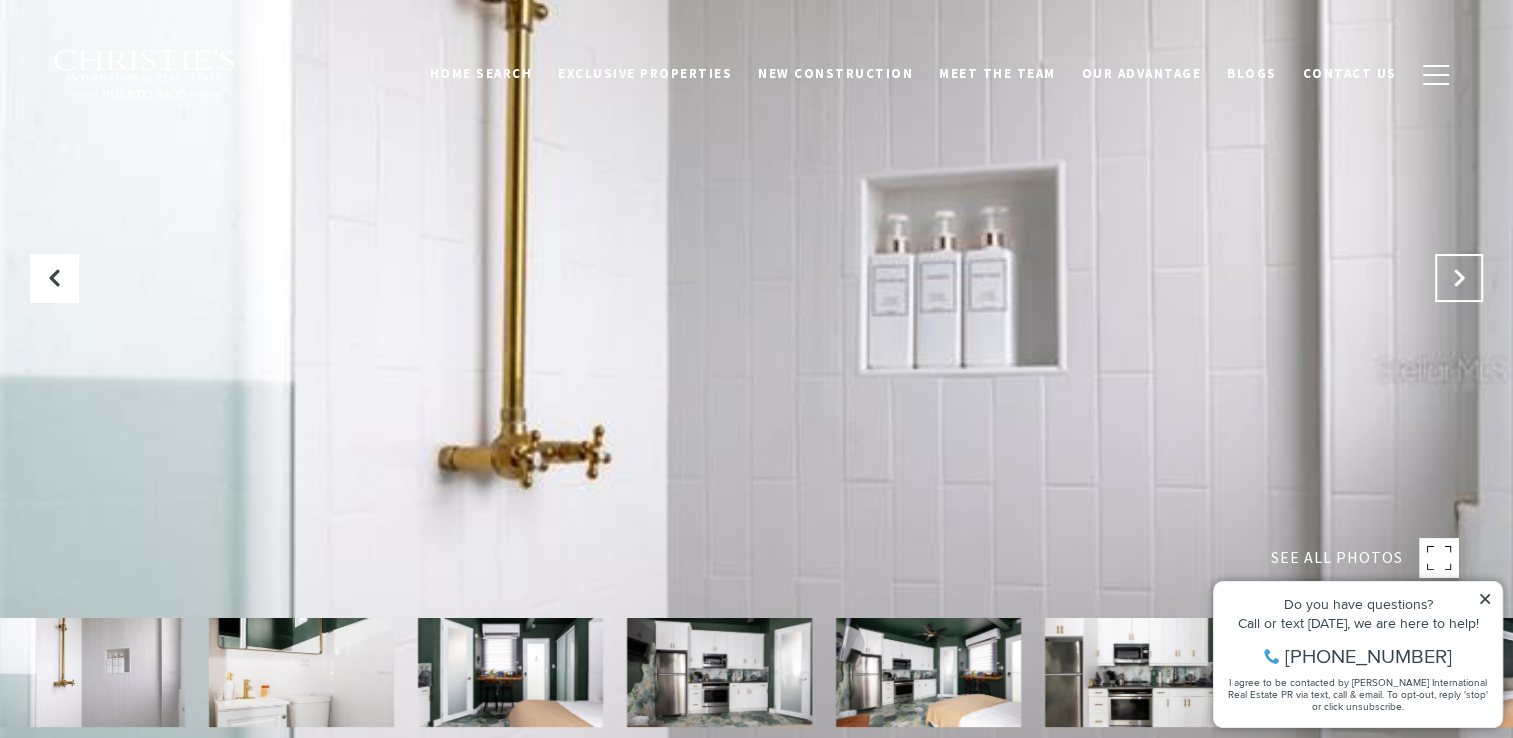 click at bounding box center (1459, 278) 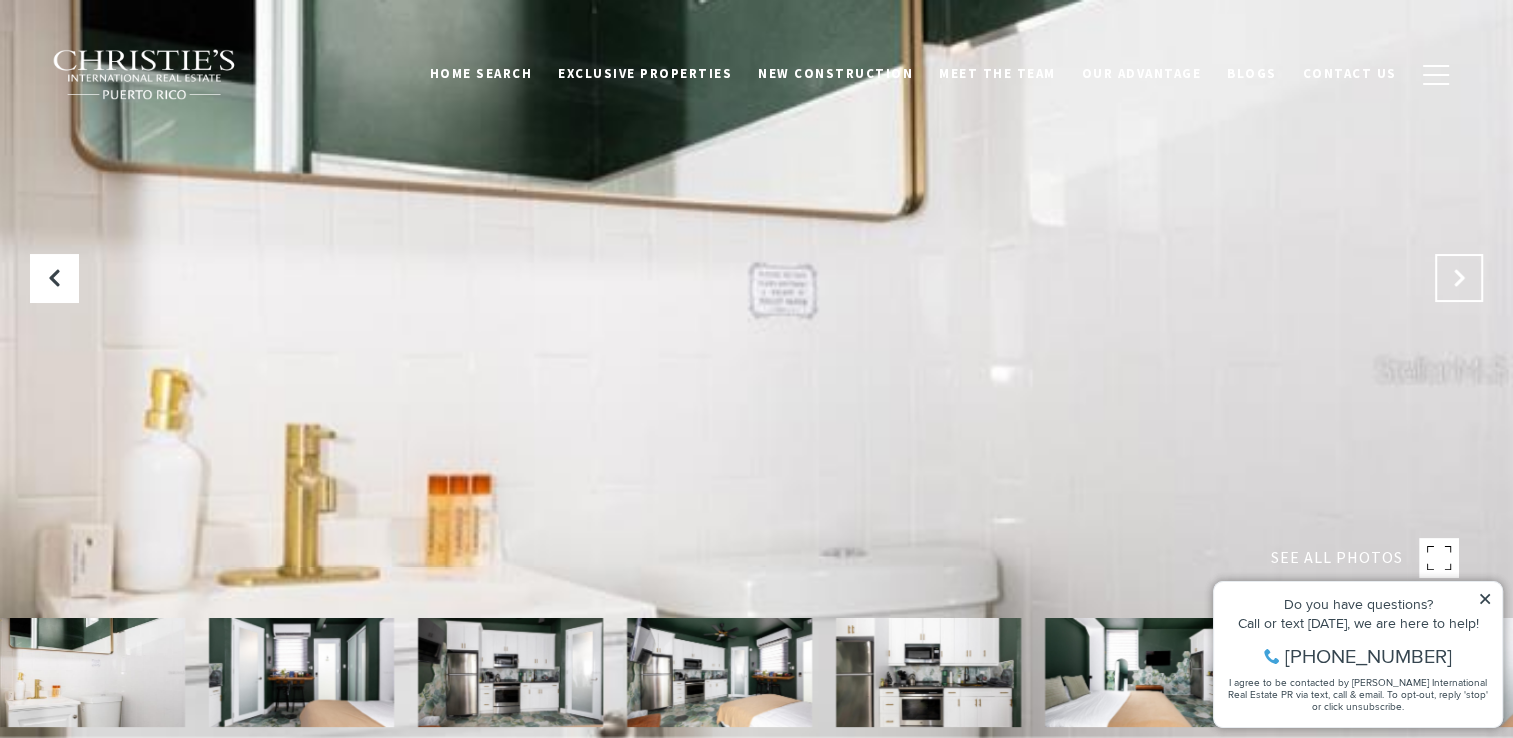 click at bounding box center [1459, 278] 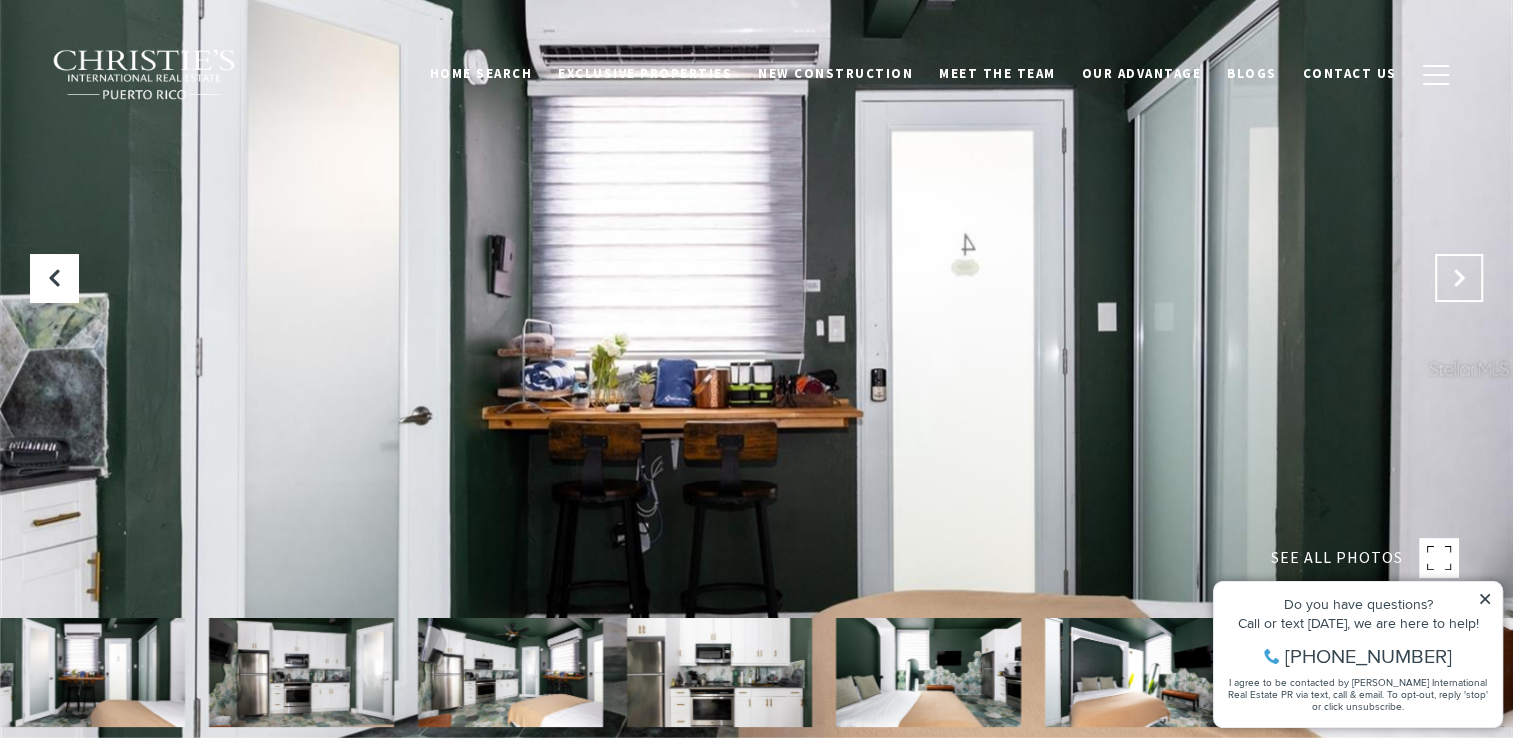 click at bounding box center (1459, 278) 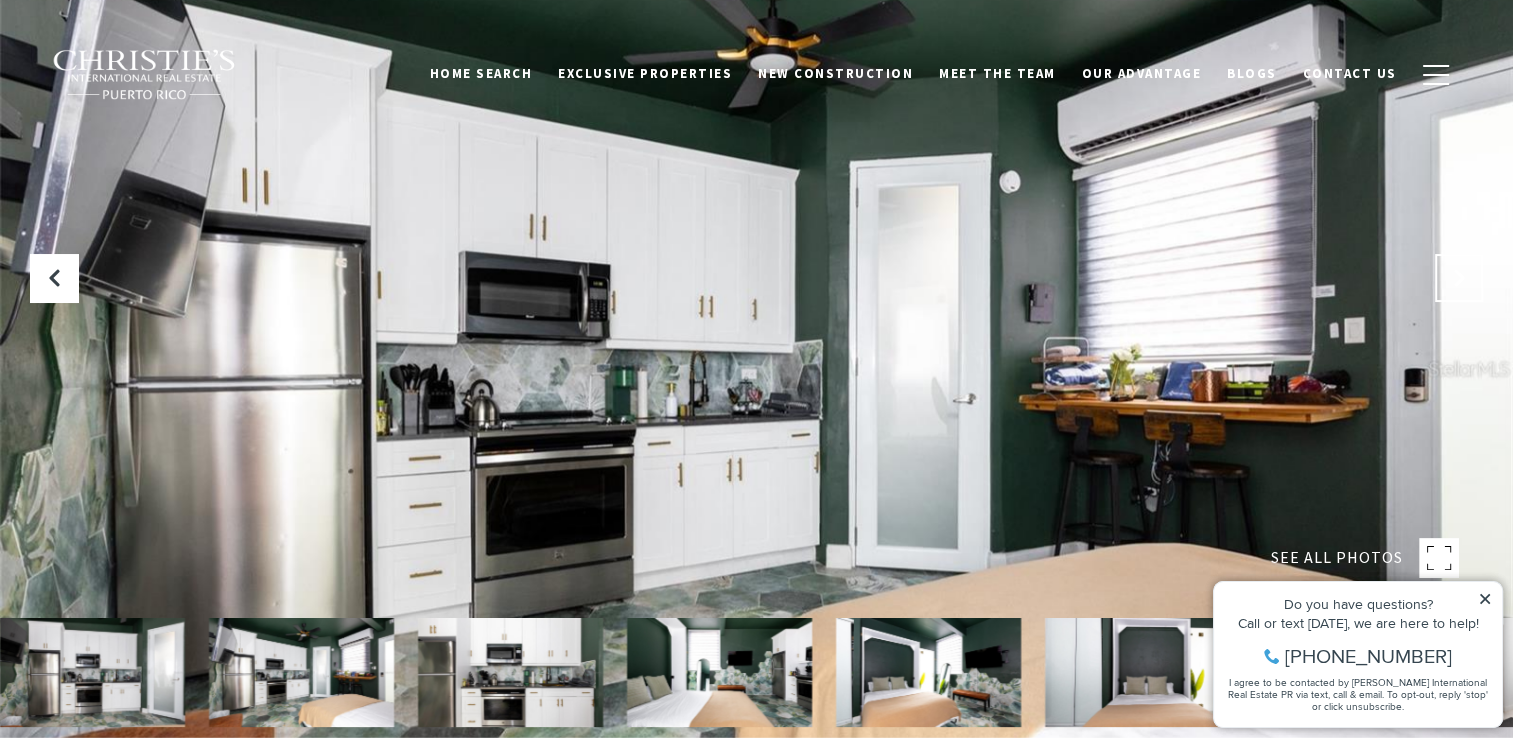 click at bounding box center (1459, 278) 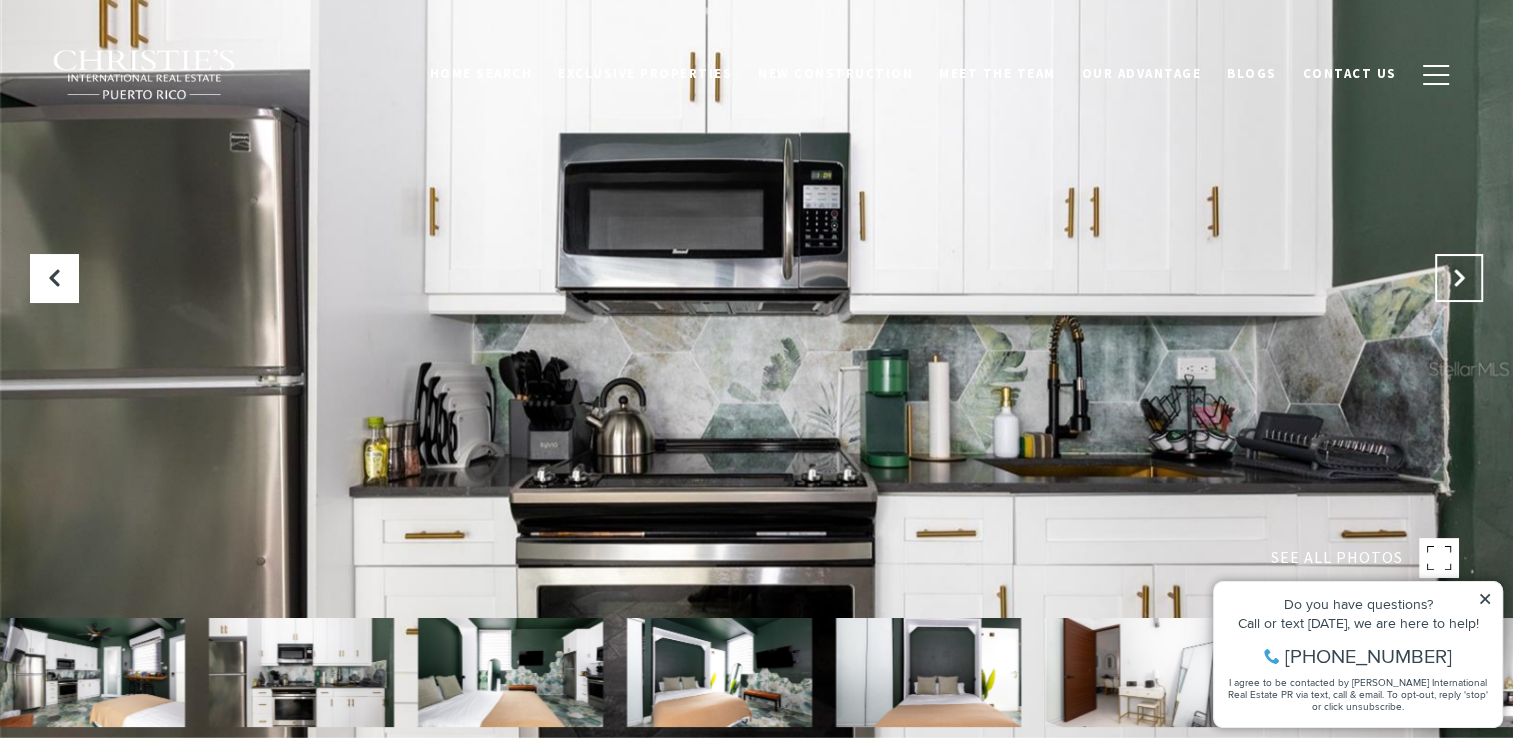 click at bounding box center (1459, 278) 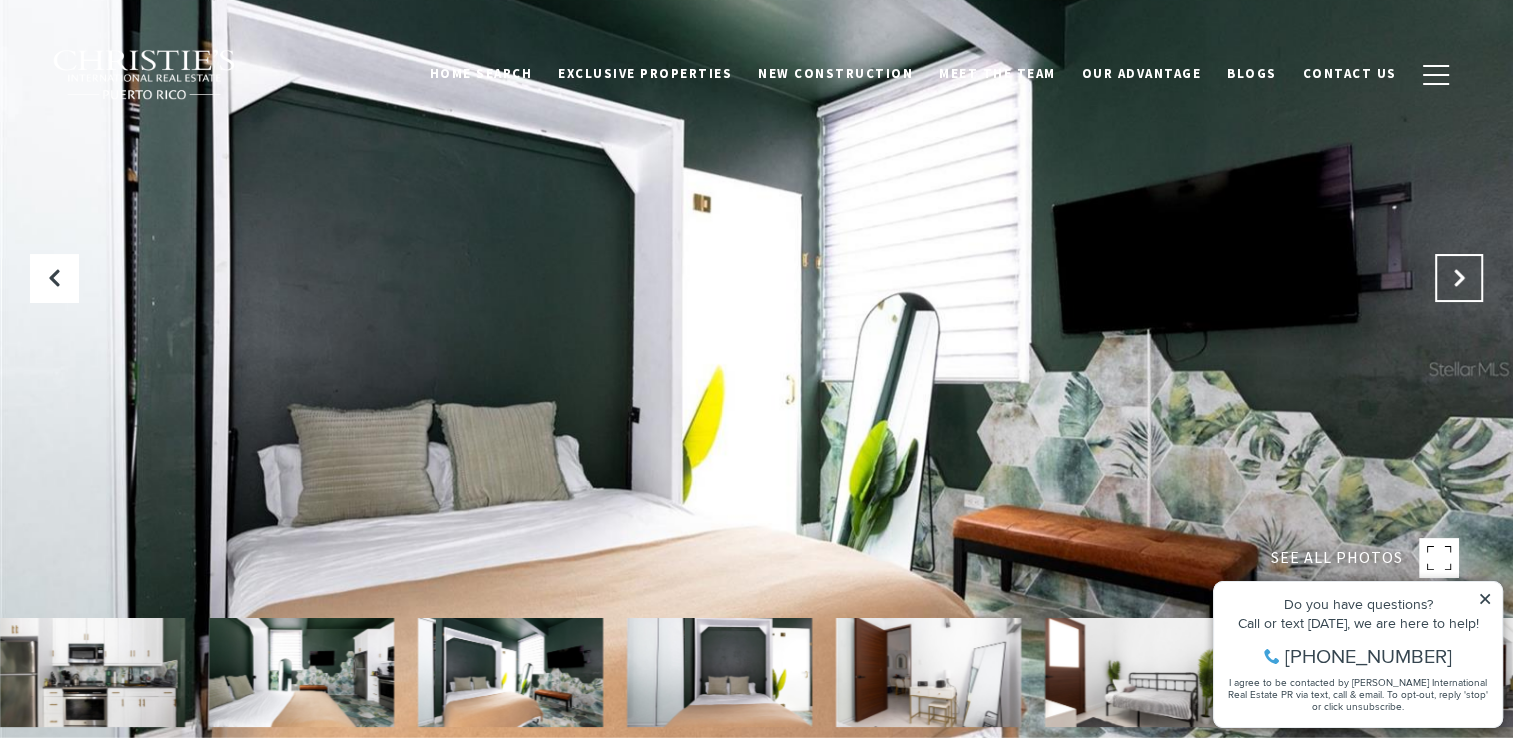 click at bounding box center (1459, 278) 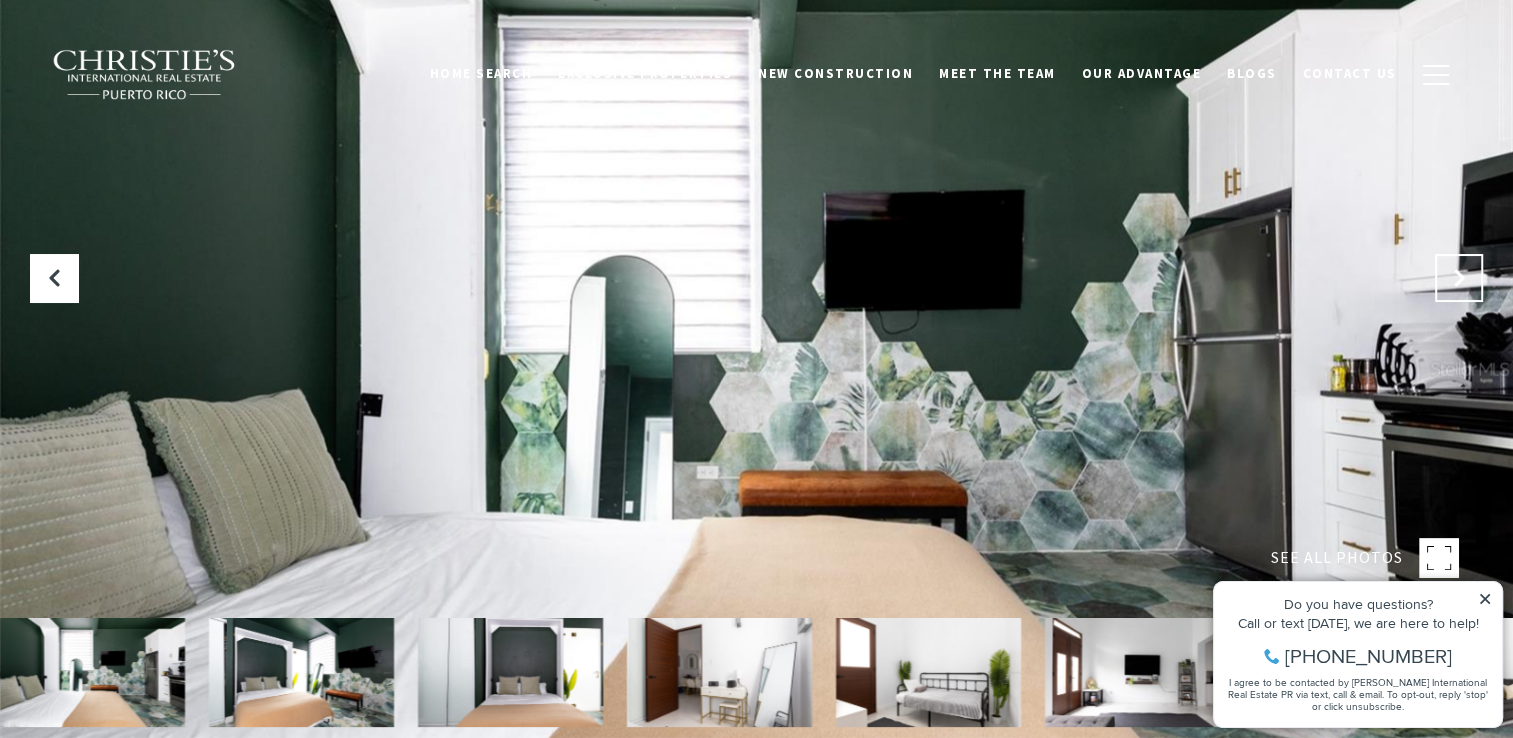 click at bounding box center [1459, 278] 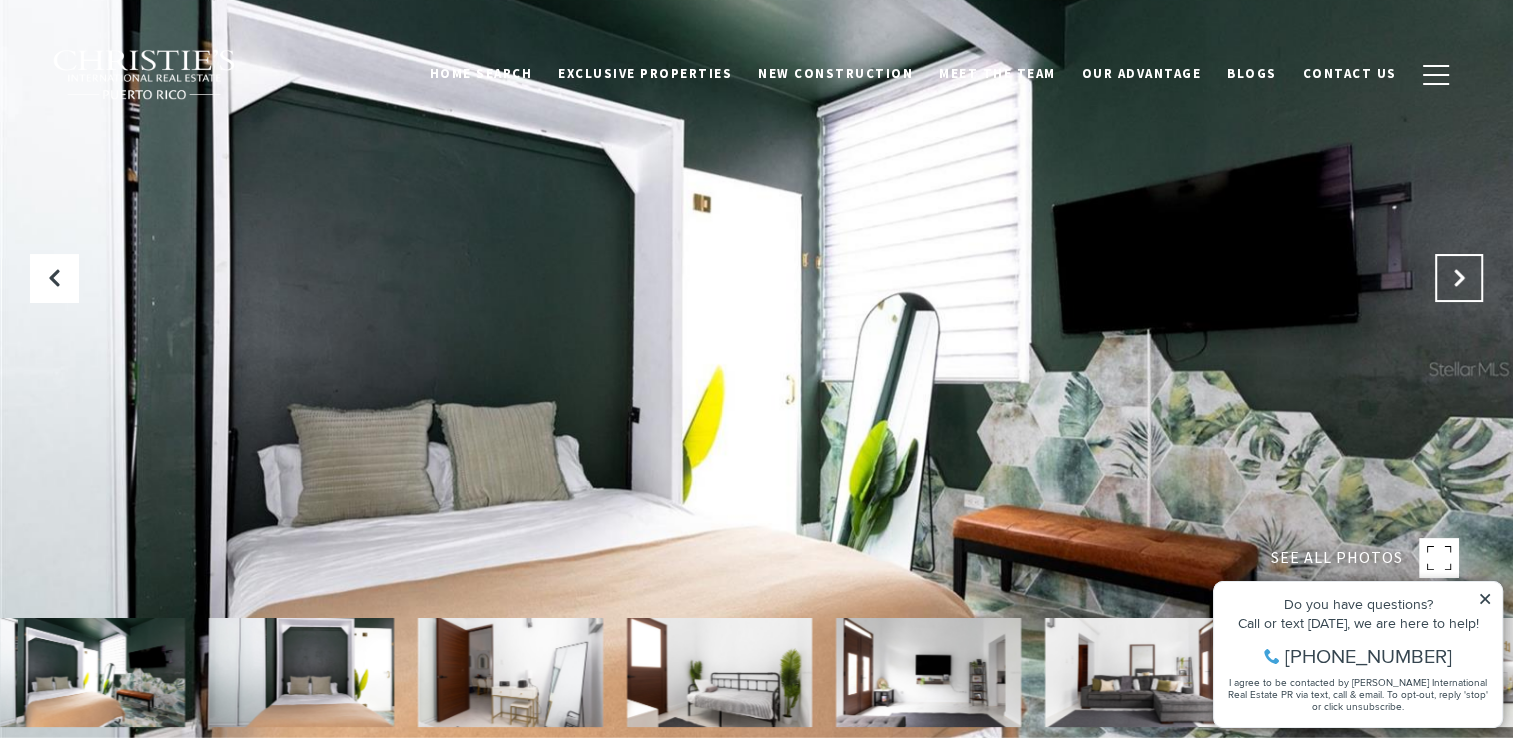 click at bounding box center (1459, 278) 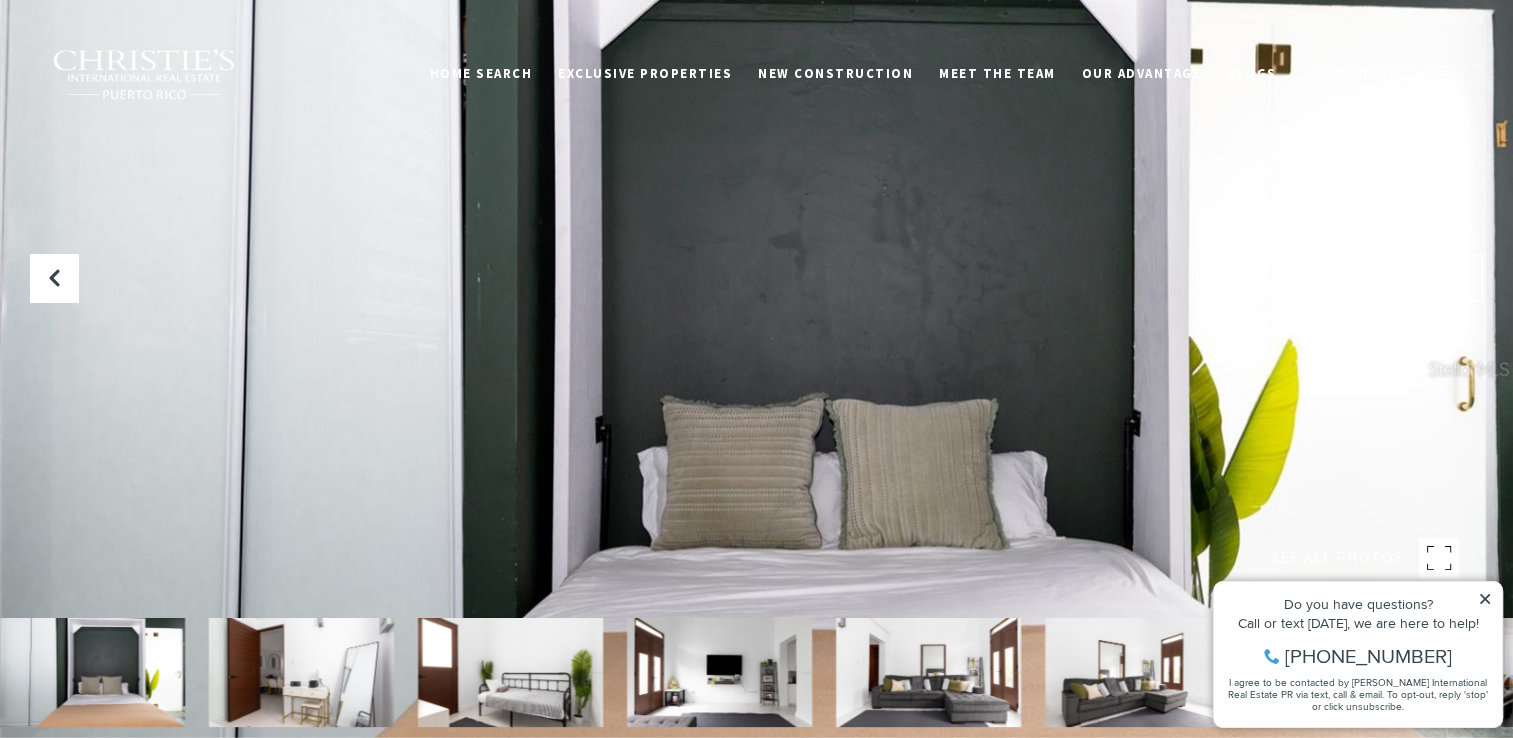 click at bounding box center [1459, 278] 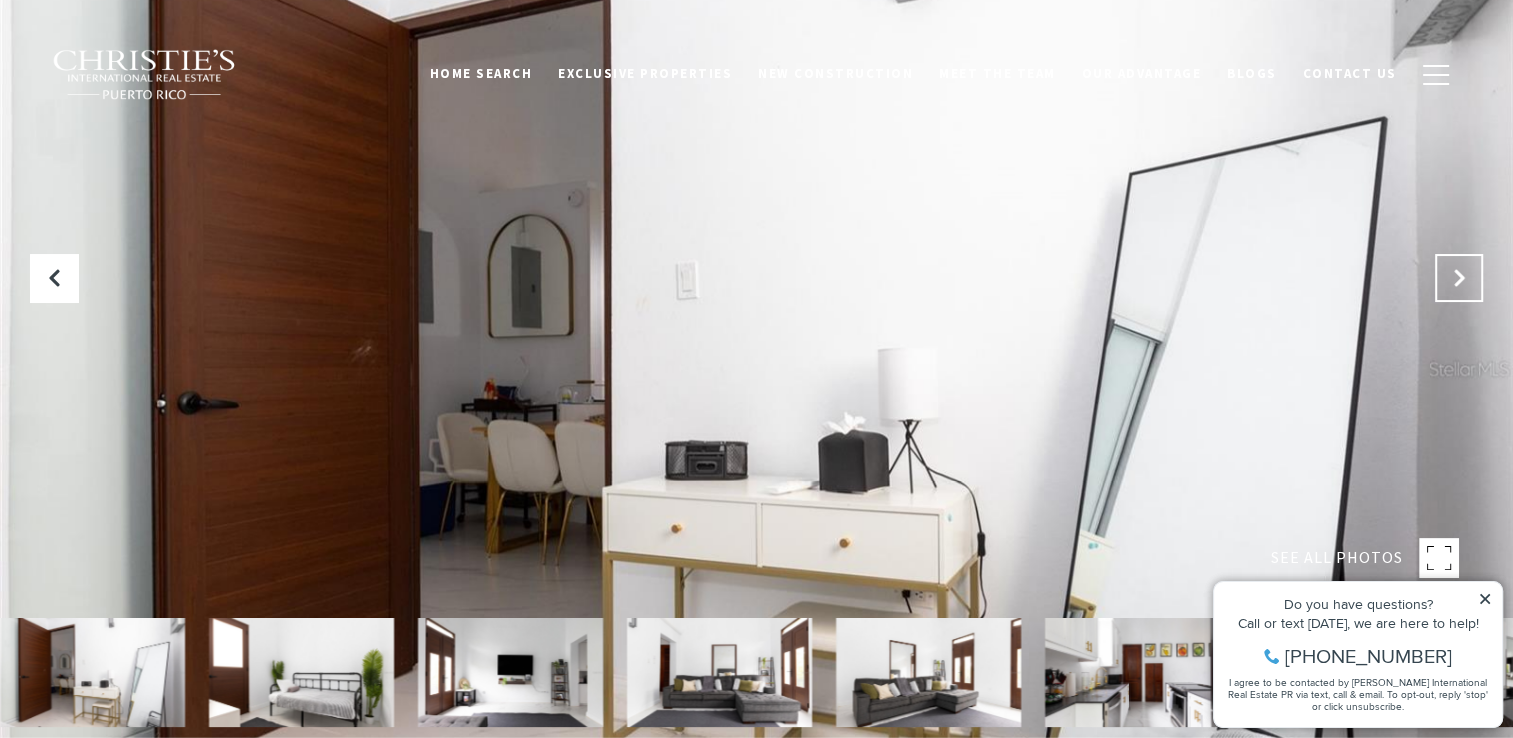 click at bounding box center [1459, 278] 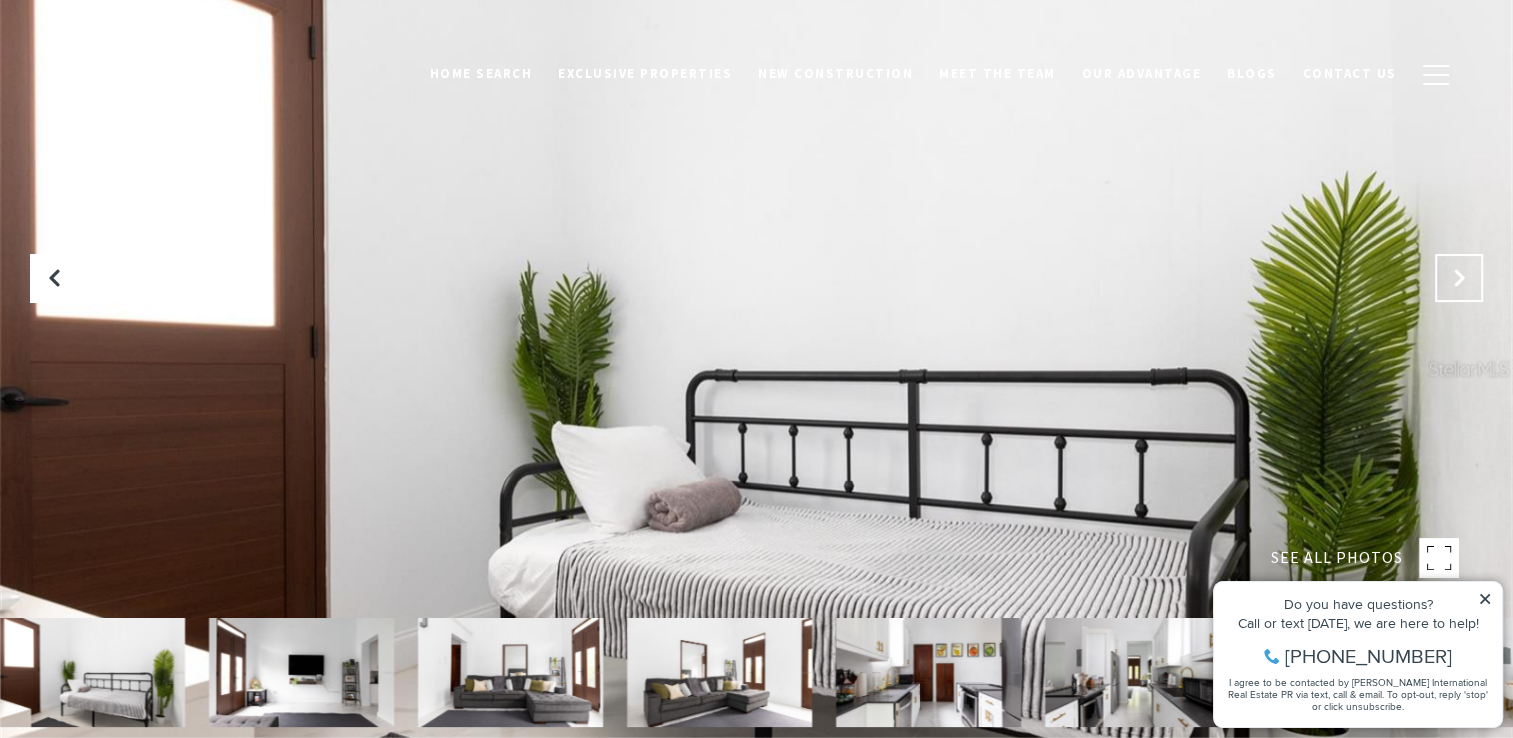 click at bounding box center [1459, 278] 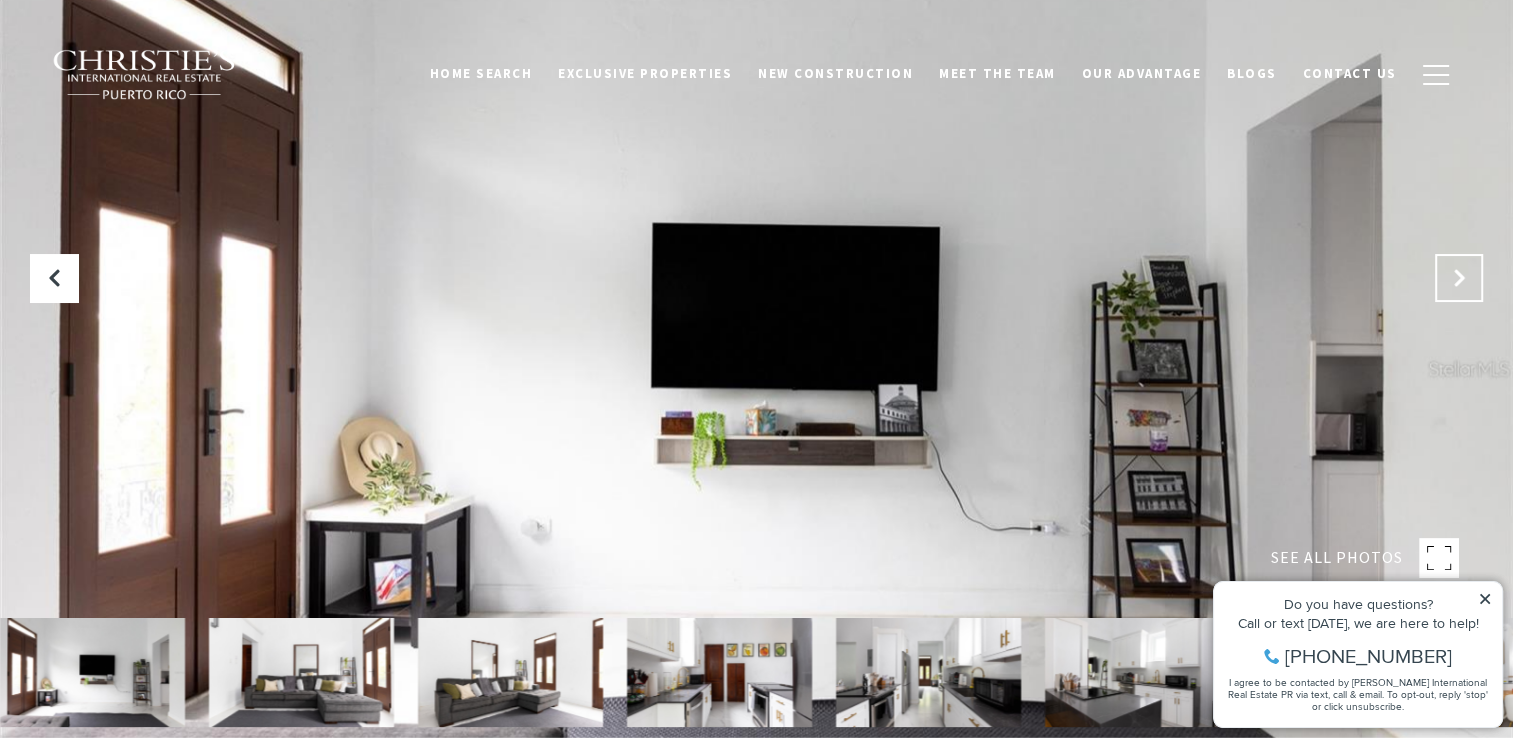 click at bounding box center (1459, 278) 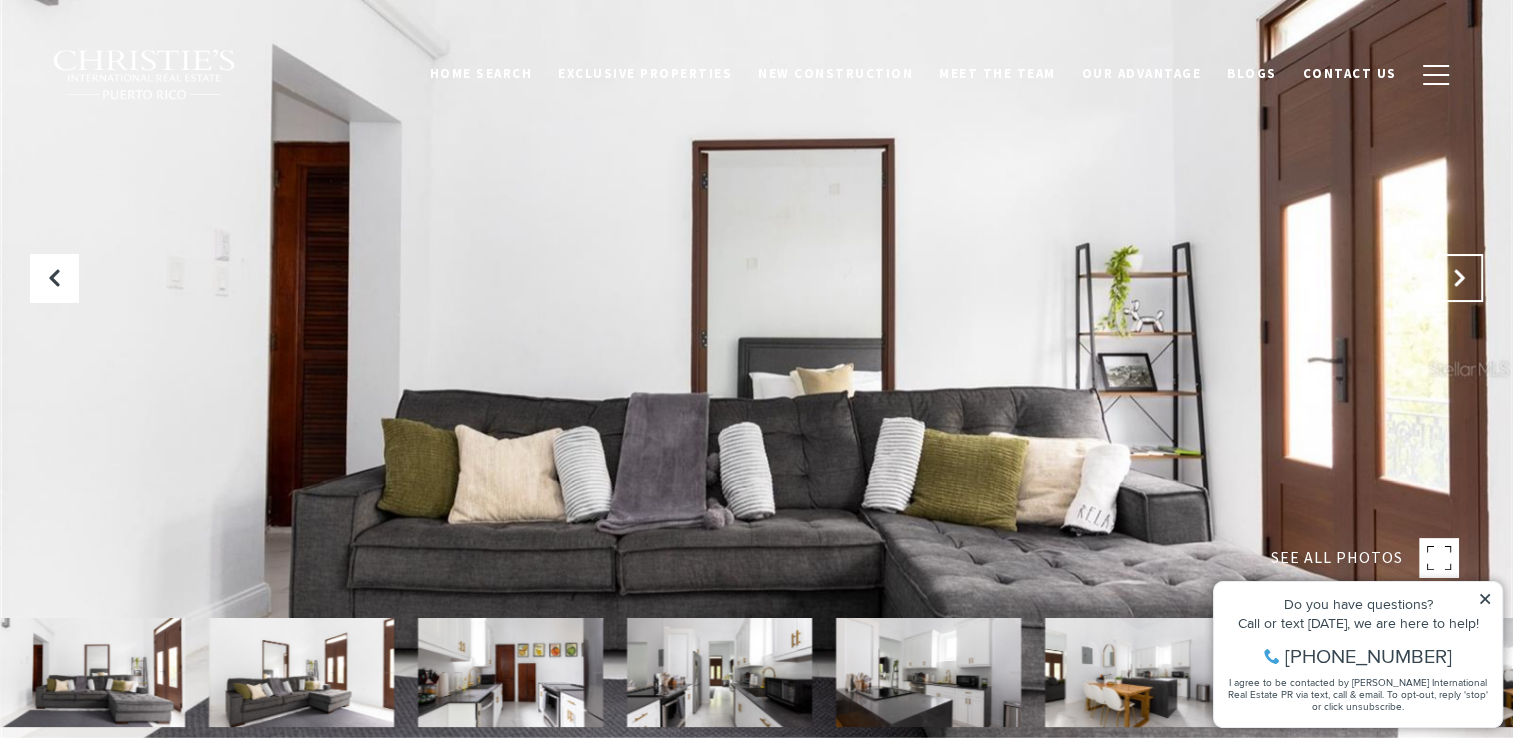 click at bounding box center [1459, 278] 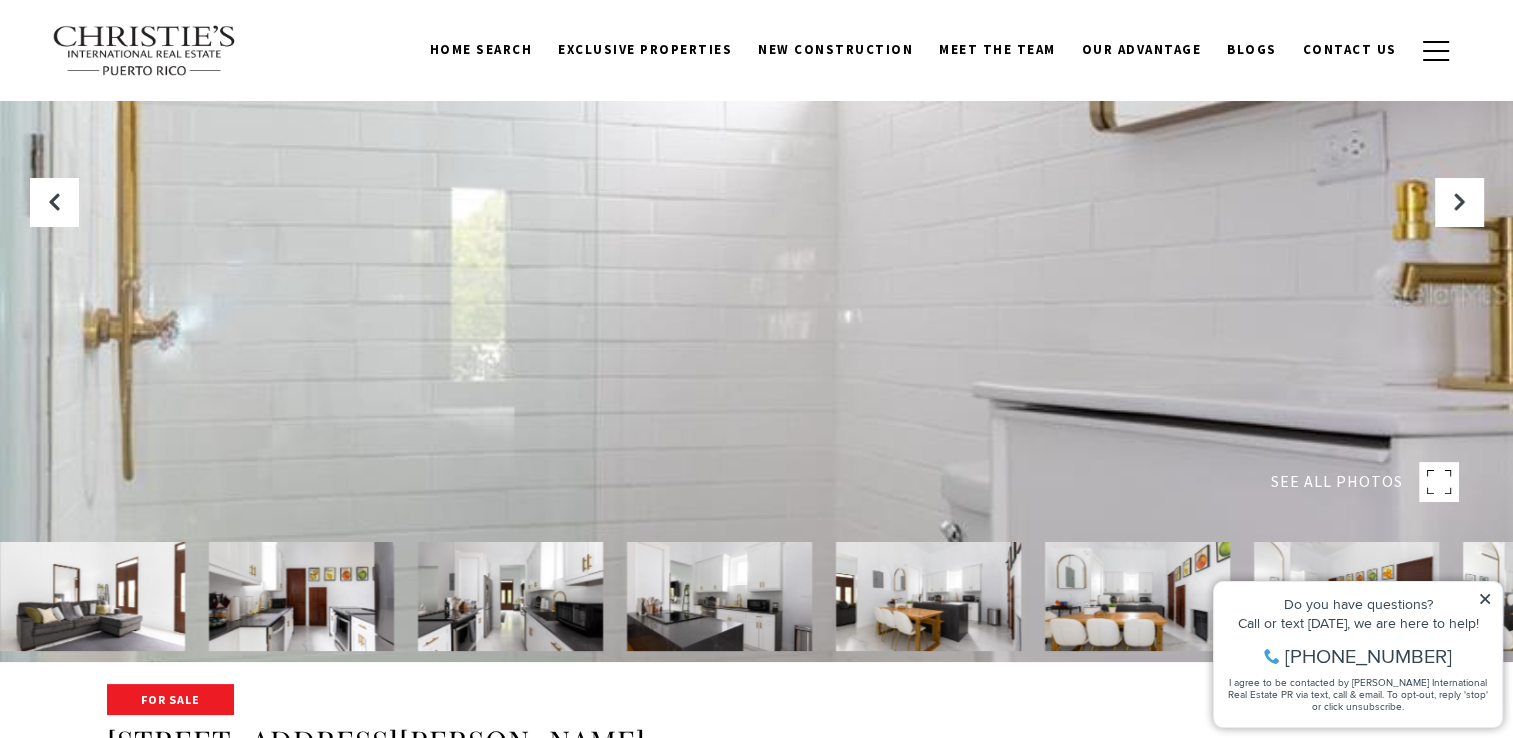 scroll, scrollTop: 0, scrollLeft: 0, axis: both 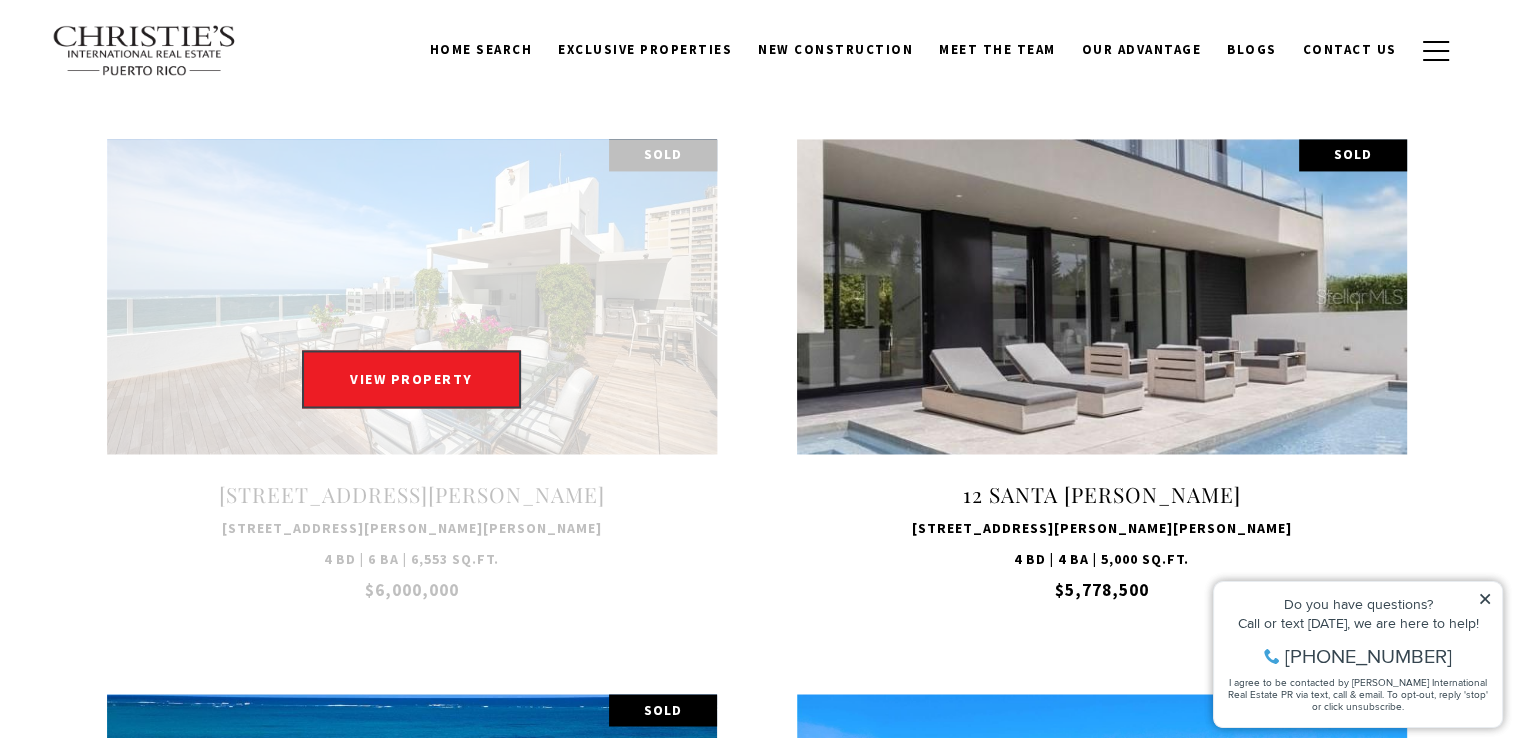 click on "VIEW PROPERTY
VIEW PROPERTY
SHARE PROPERTY
SHARE PROPERTY" at bounding box center (412, 389) 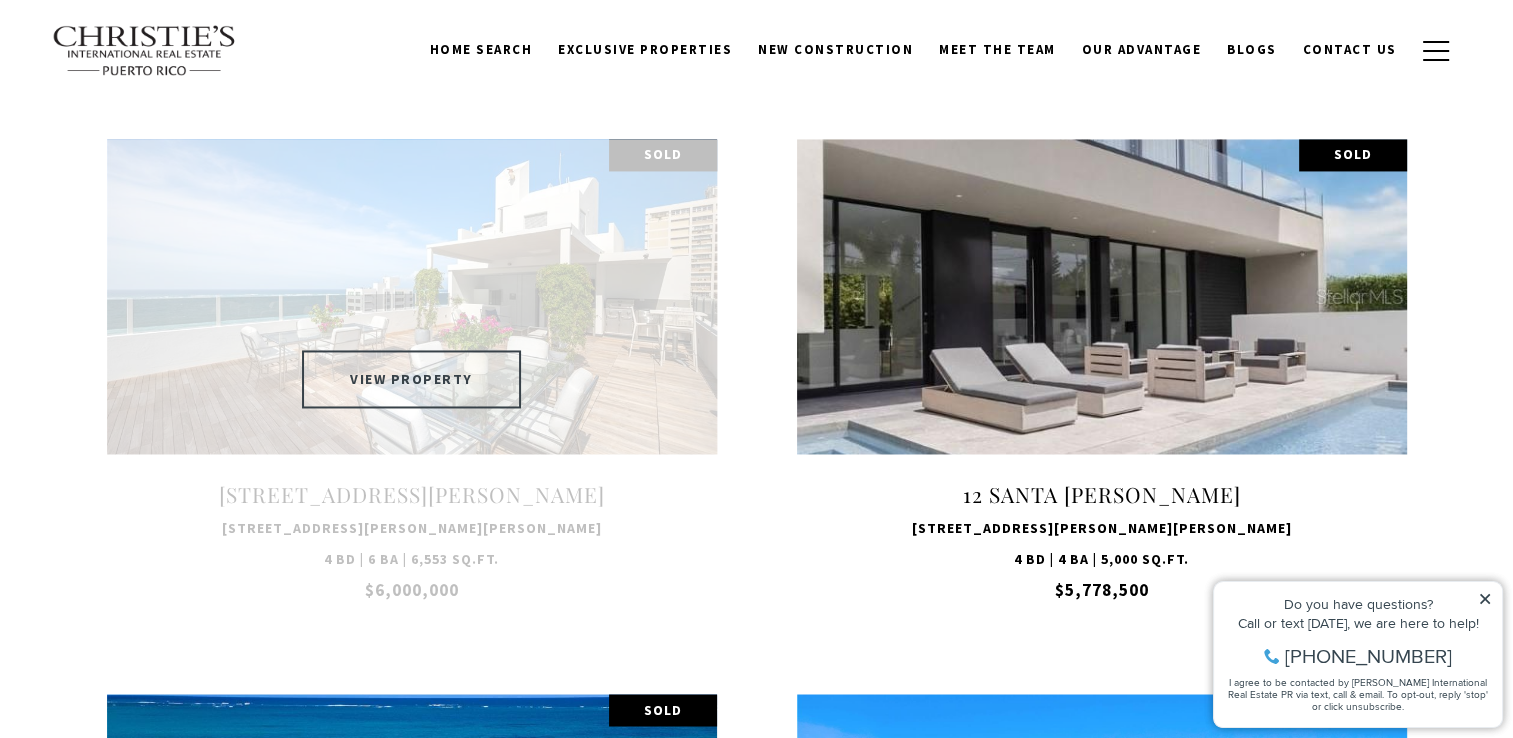 click on "VIEW PROPERTY" at bounding box center (411, 379) 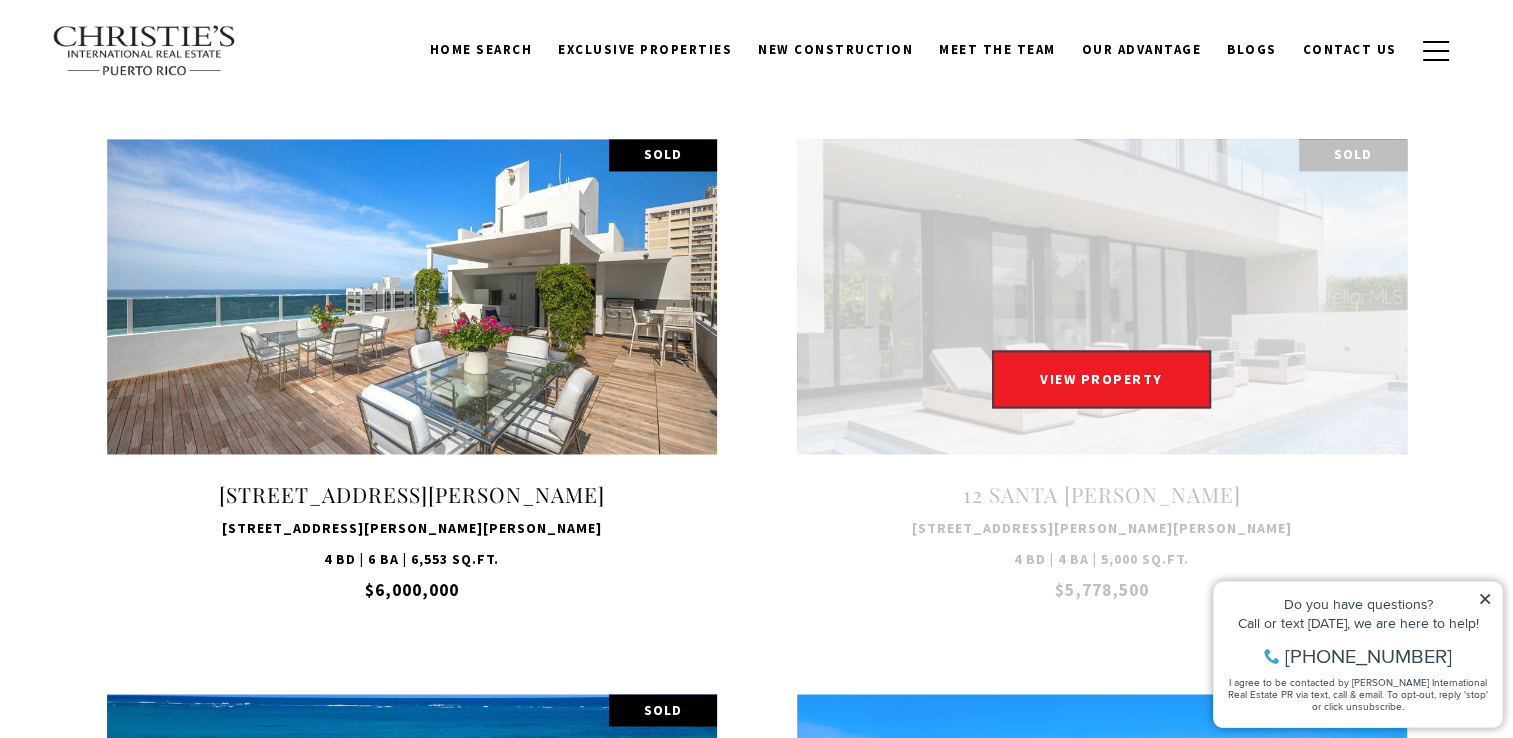 click at bounding box center (1102, 389) 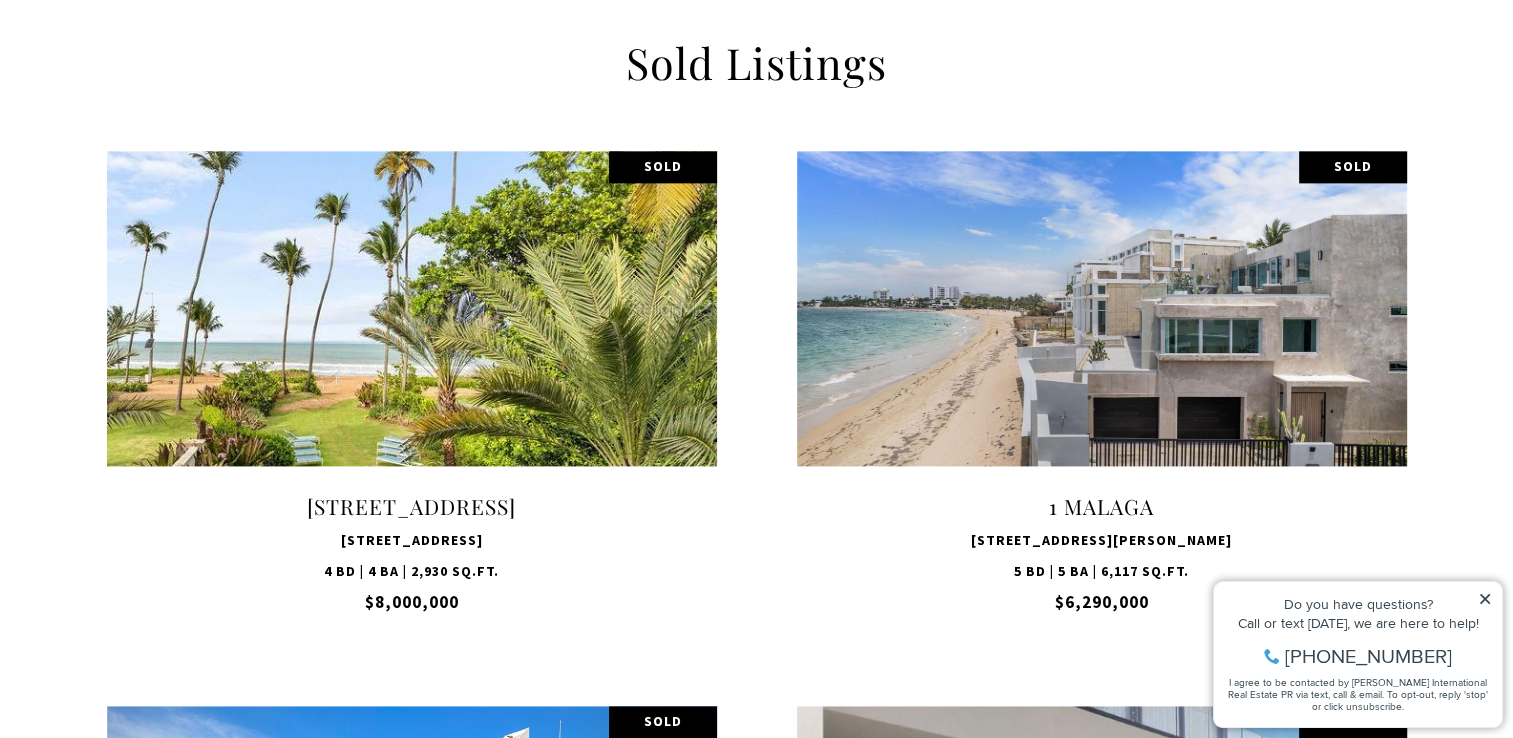 scroll, scrollTop: 2605, scrollLeft: 0, axis: vertical 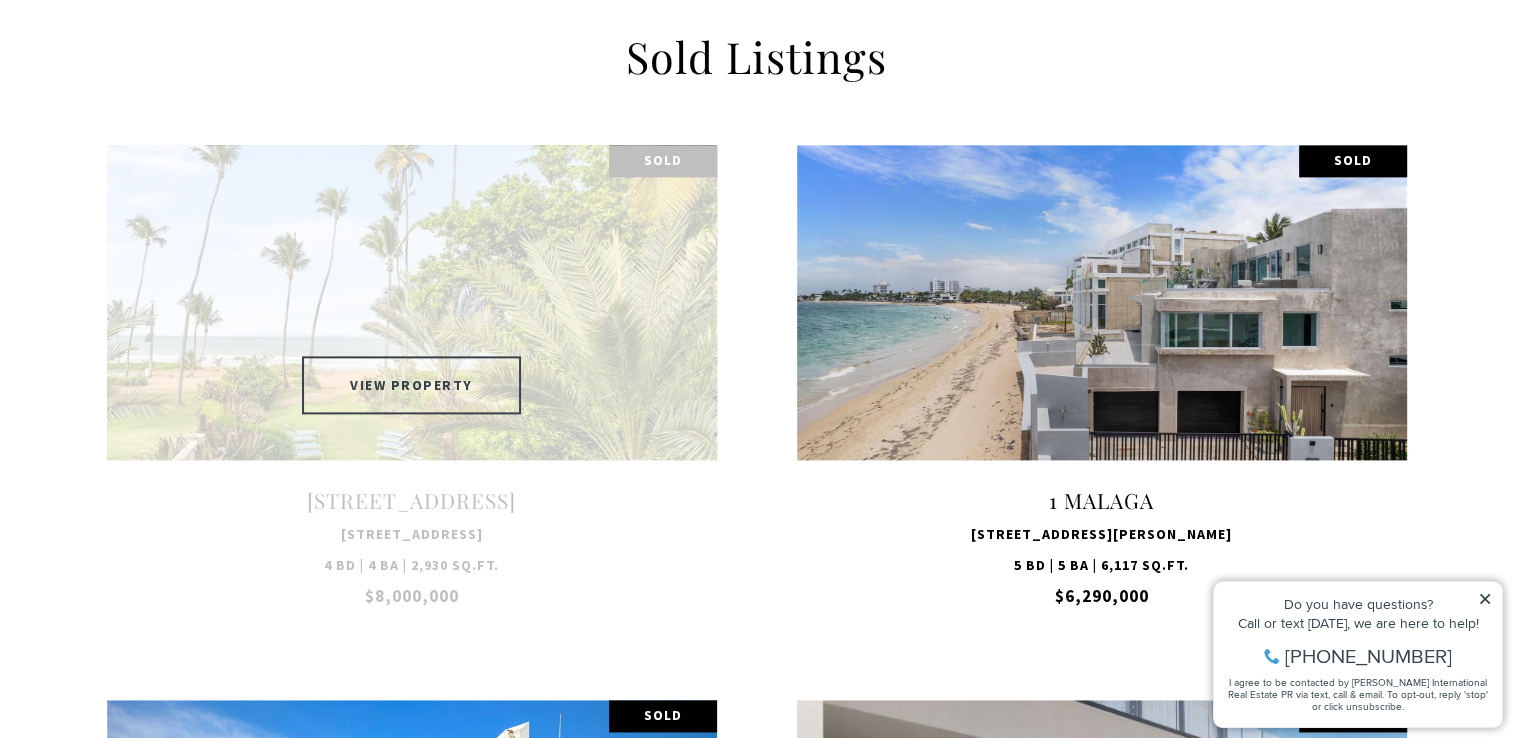 click on "VIEW PROPERTY" at bounding box center (411, 385) 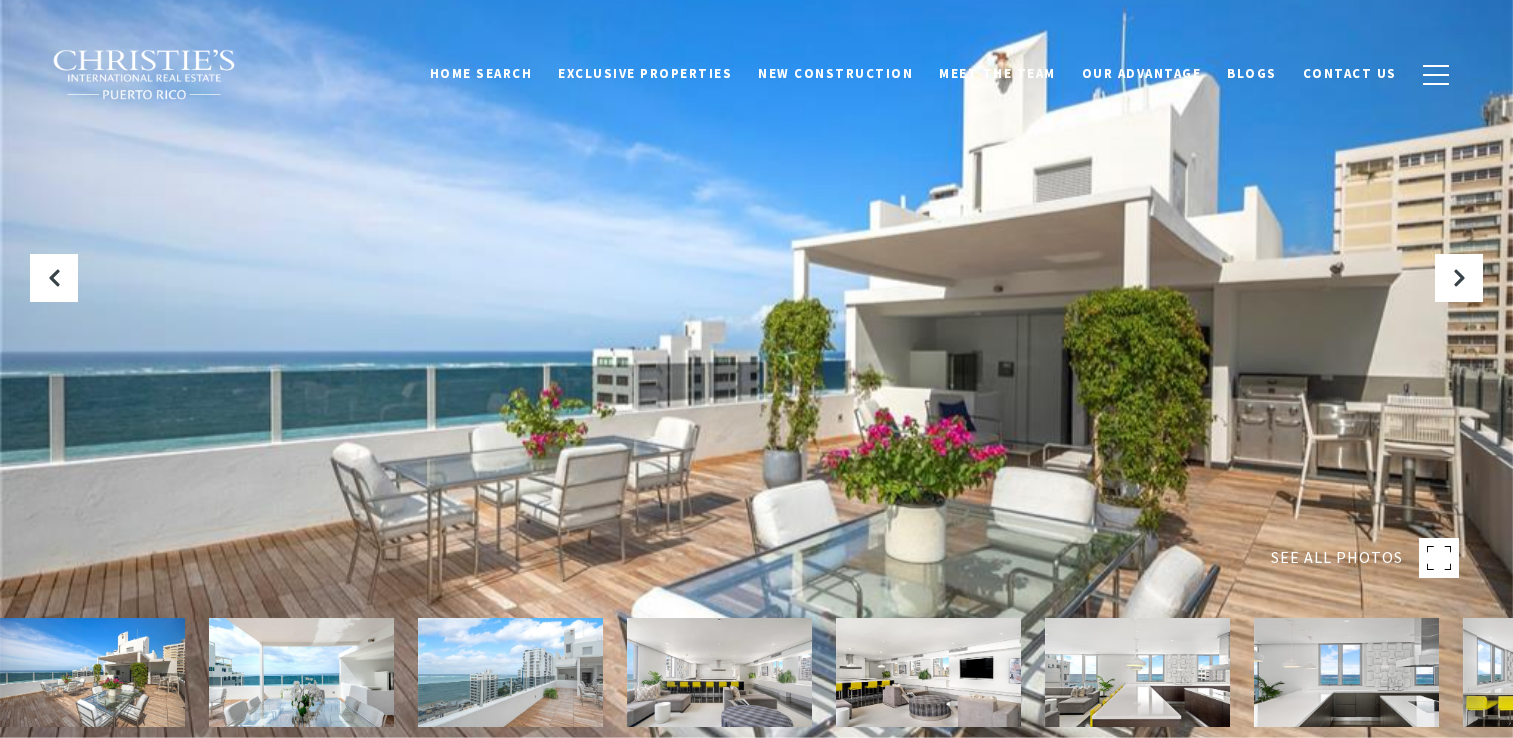 scroll, scrollTop: 0, scrollLeft: 0, axis: both 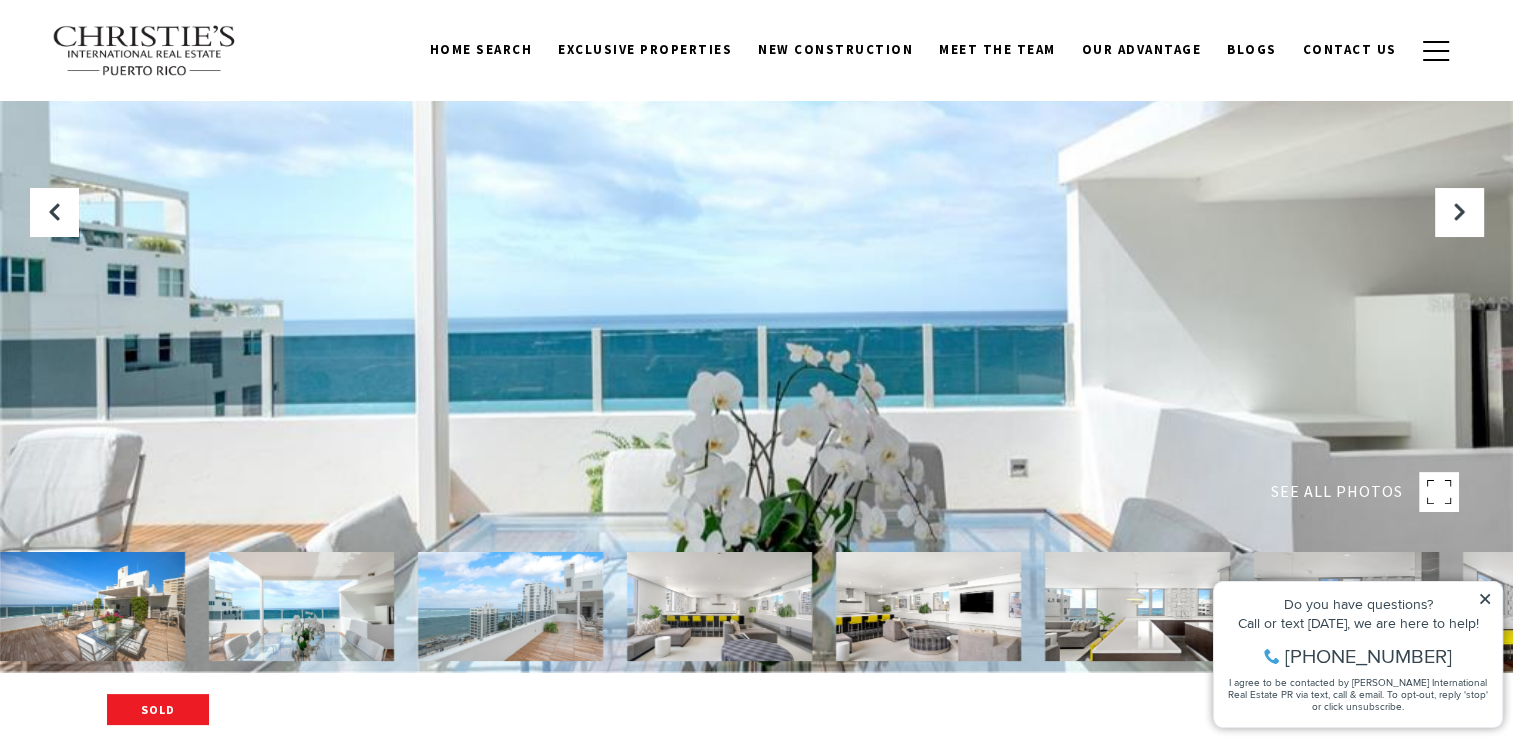 click 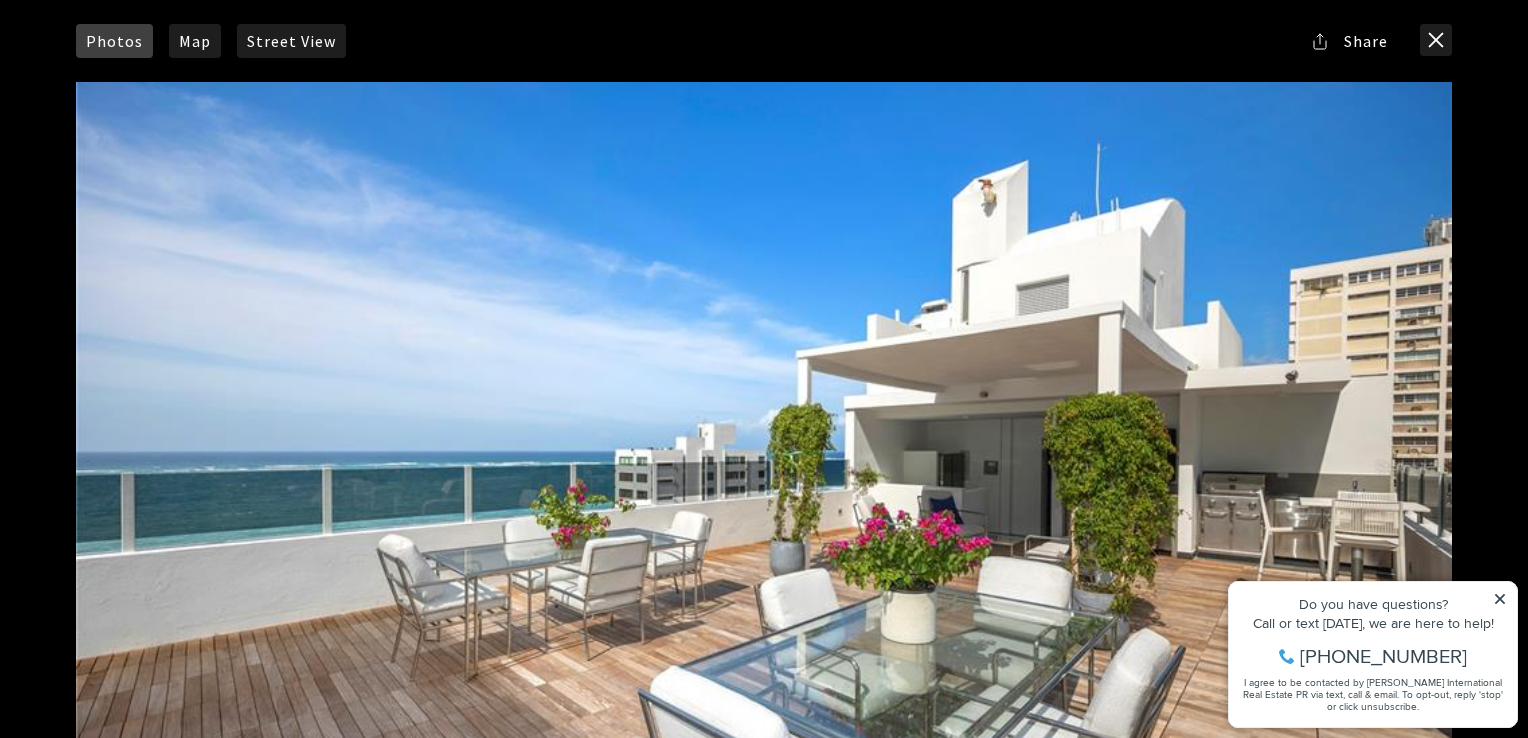 scroll, scrollTop: 64, scrollLeft: 0, axis: vertical 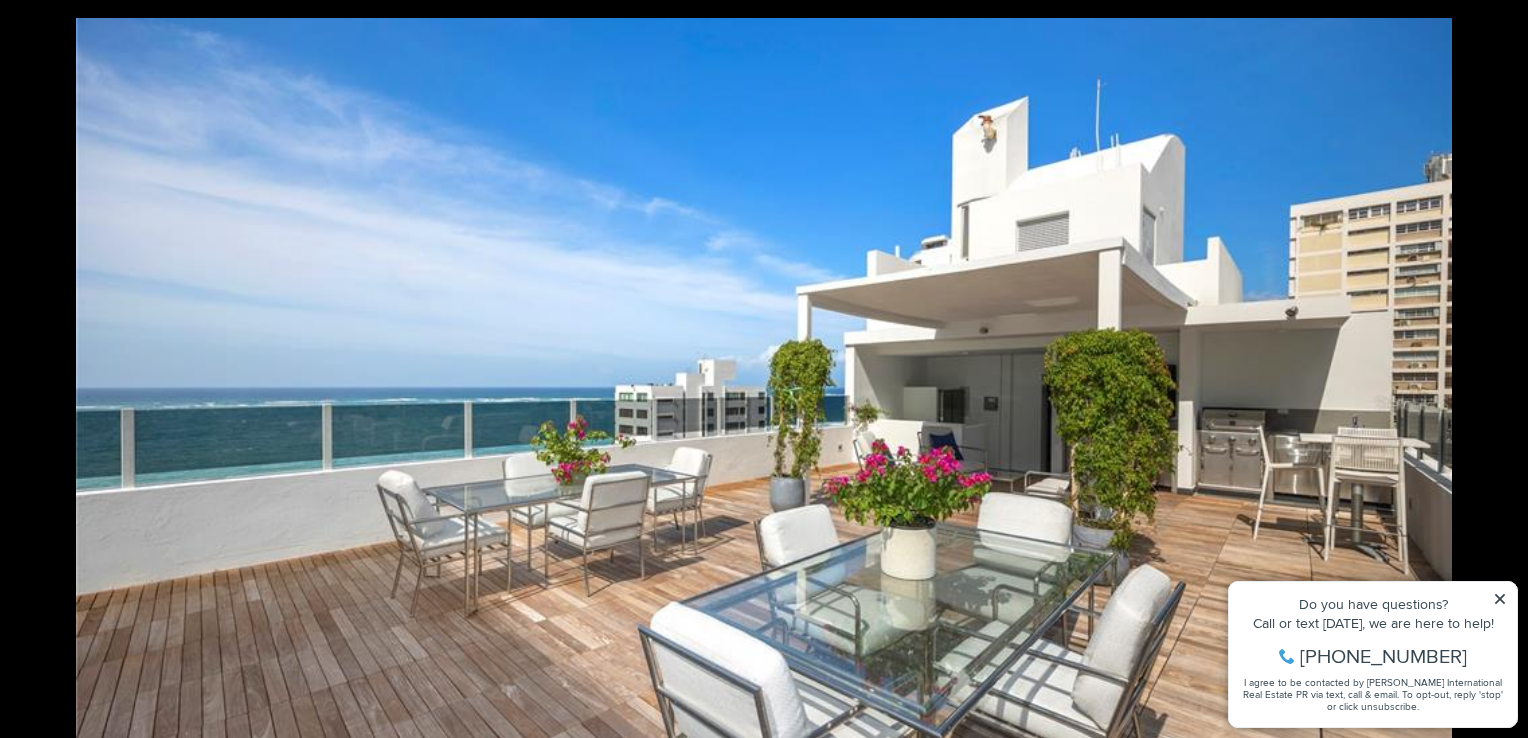 click 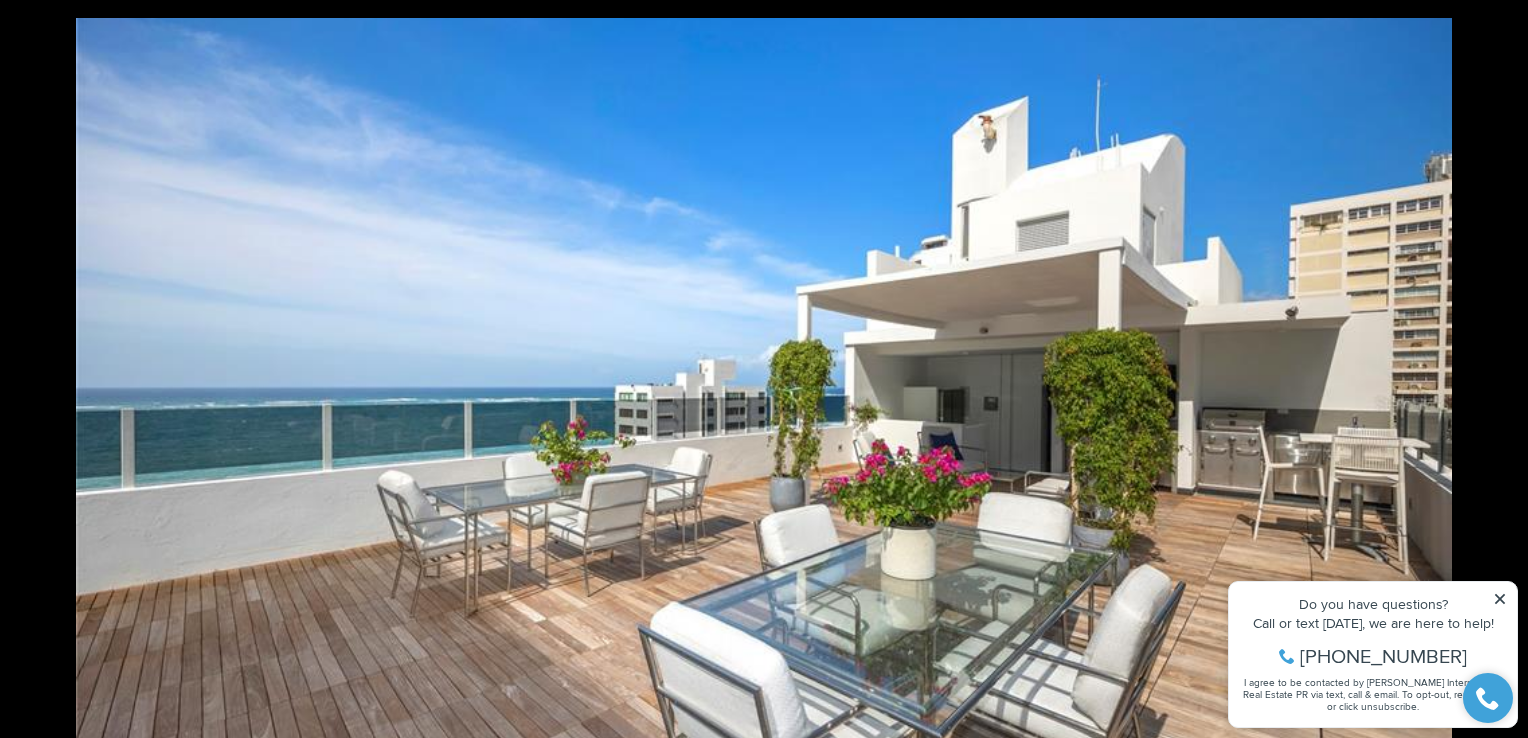 click 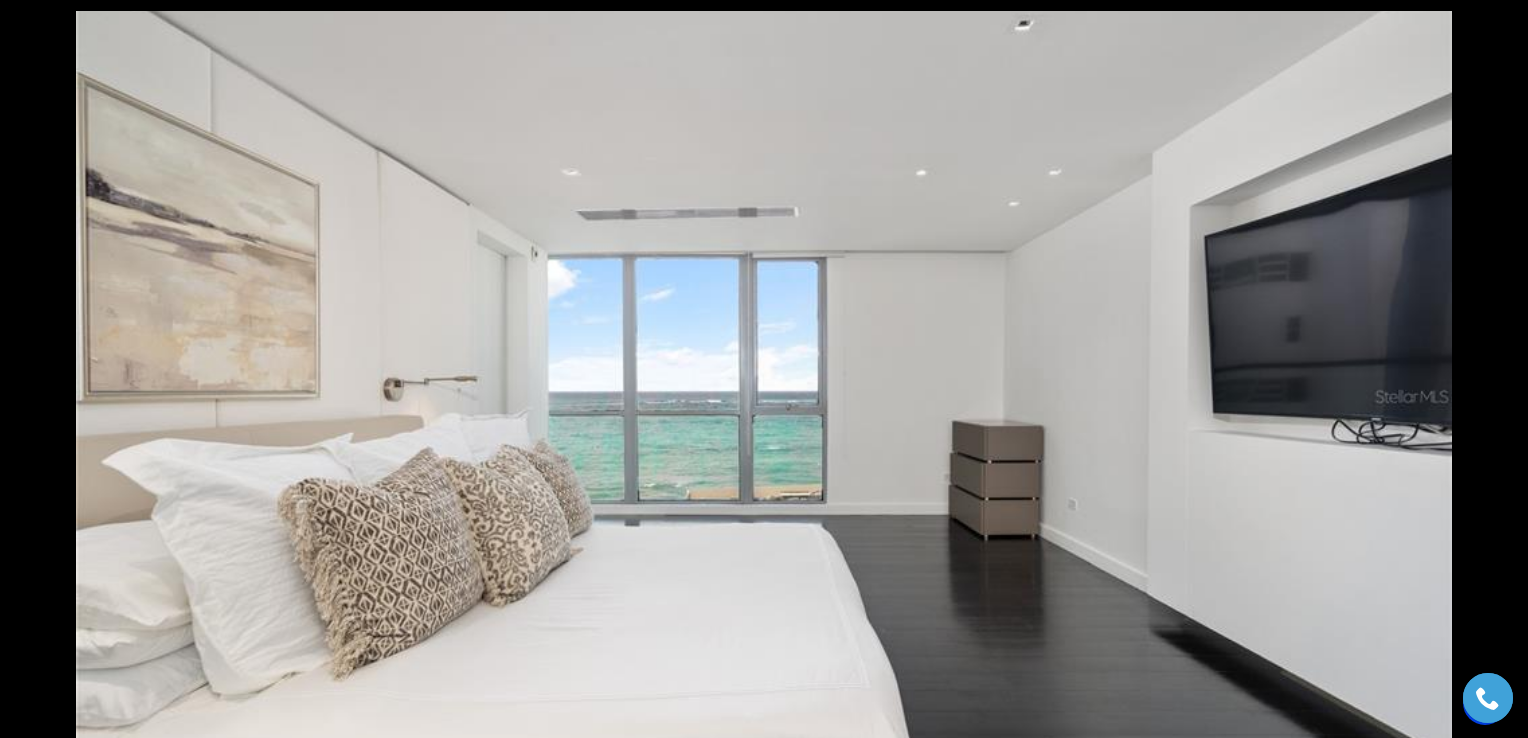 scroll, scrollTop: 5965, scrollLeft: 0, axis: vertical 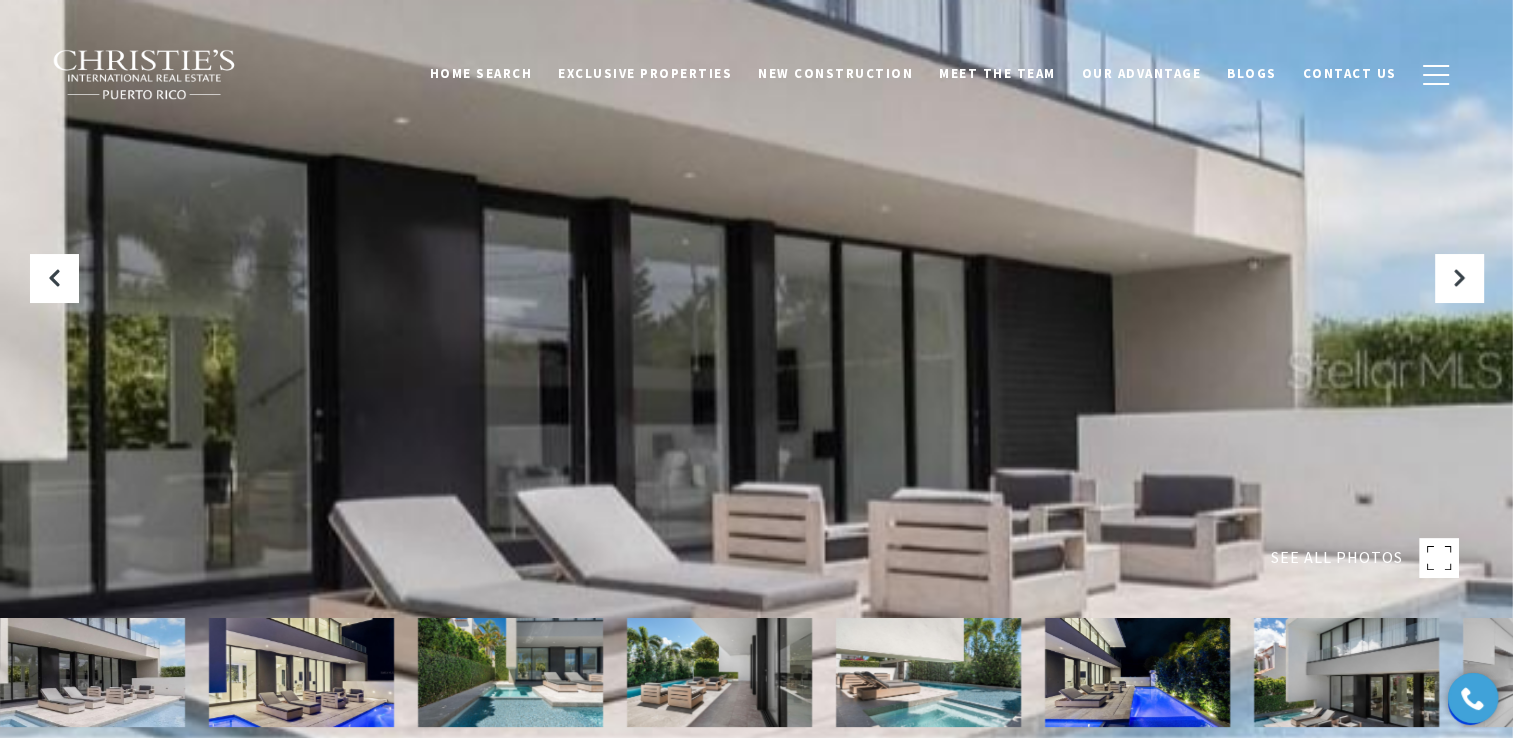 click 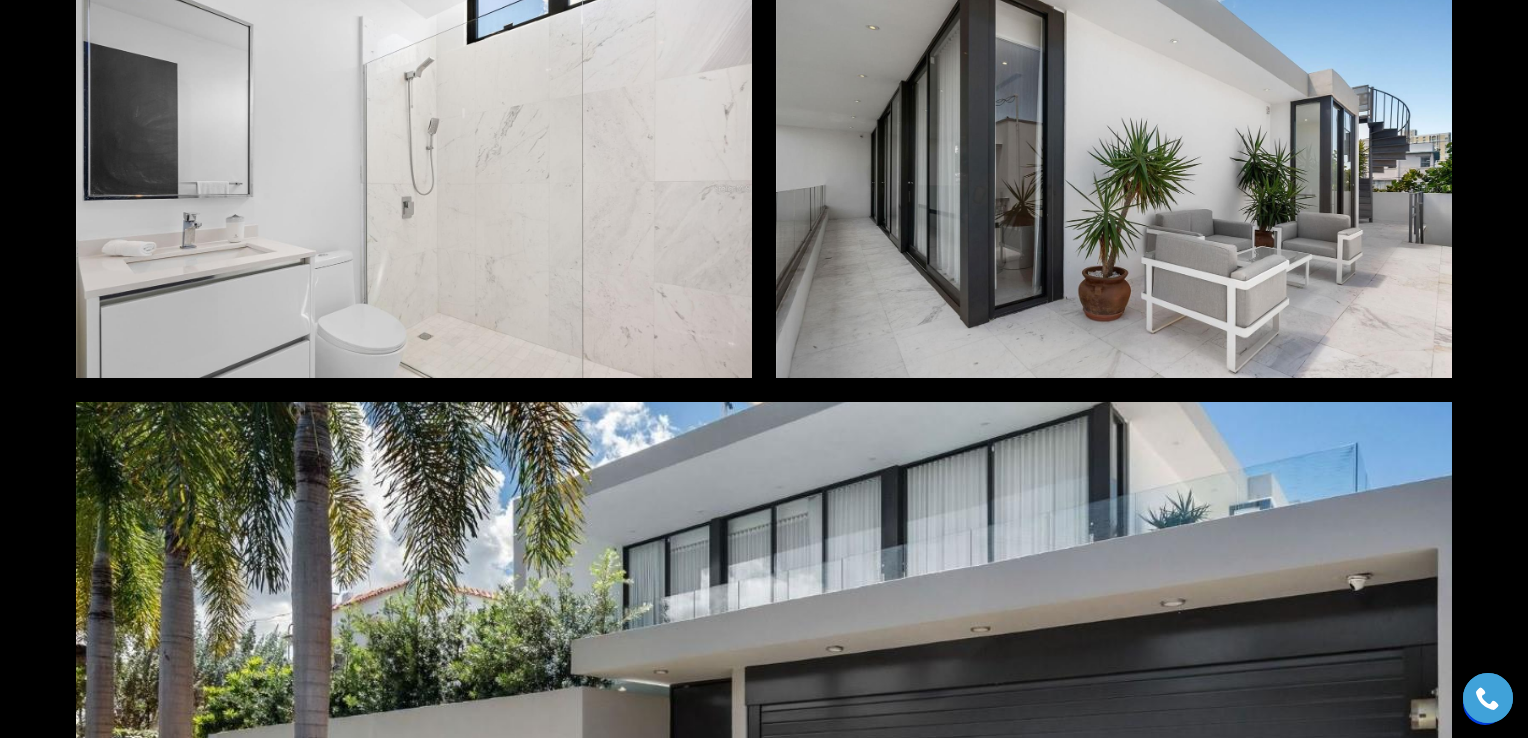 scroll, scrollTop: 12823, scrollLeft: 0, axis: vertical 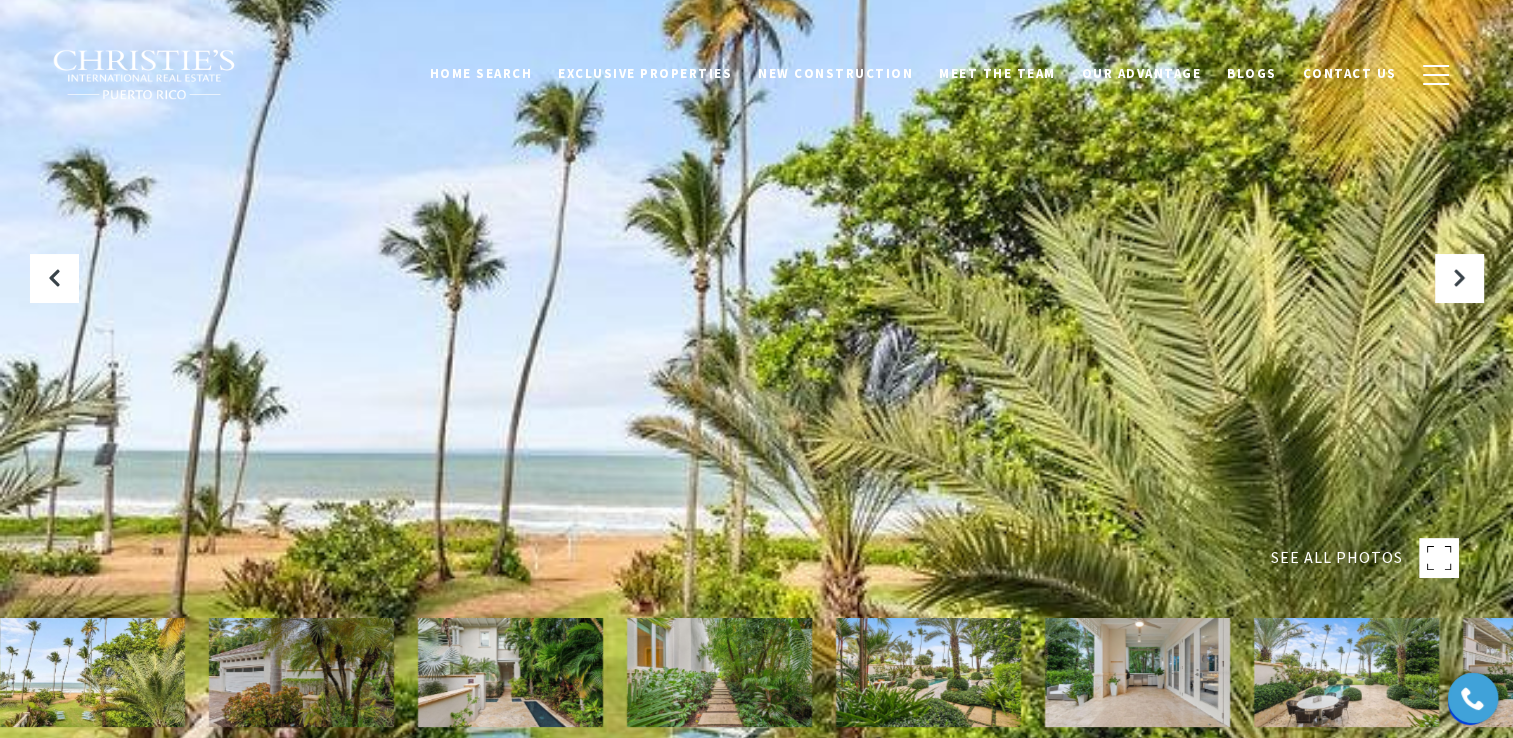 click 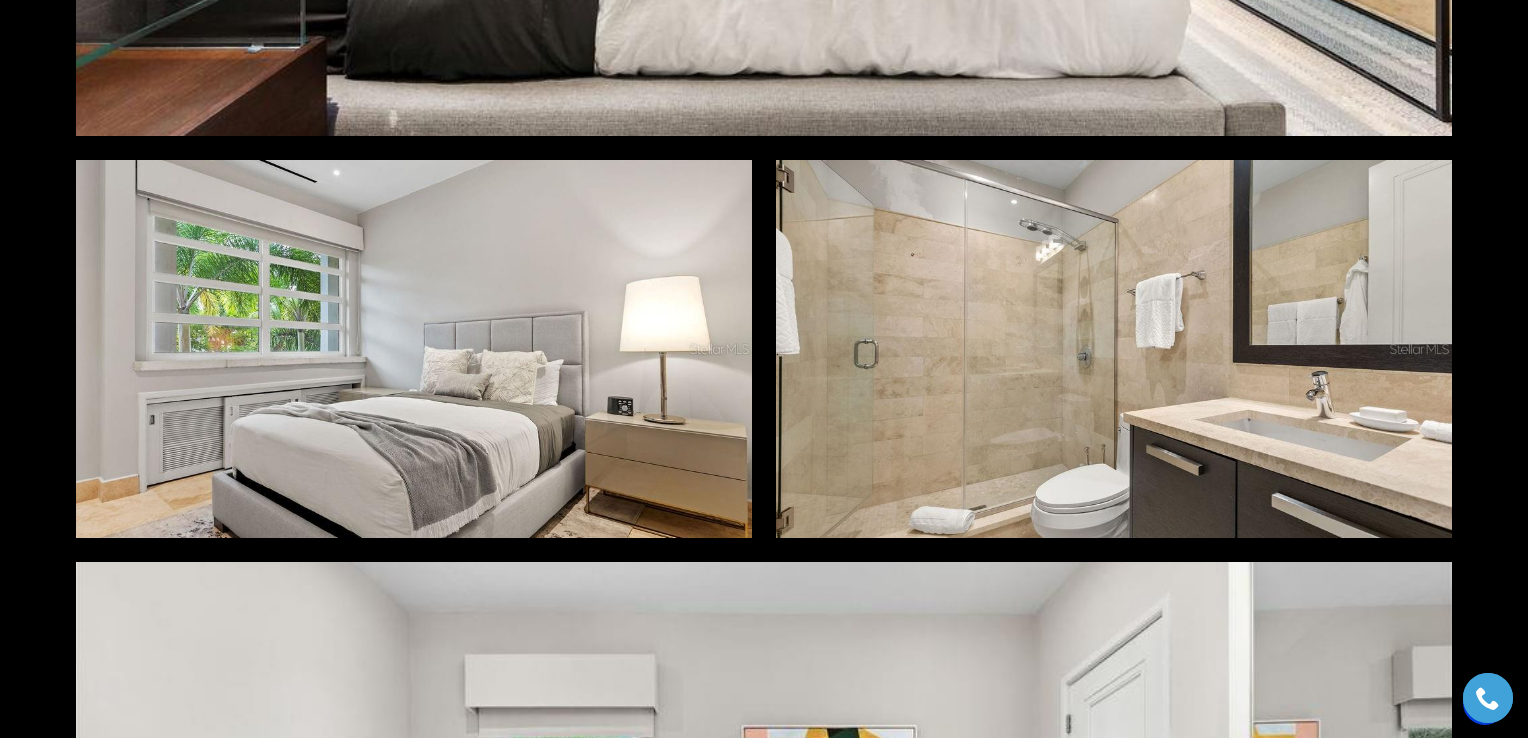 scroll, scrollTop: 13860, scrollLeft: 0, axis: vertical 